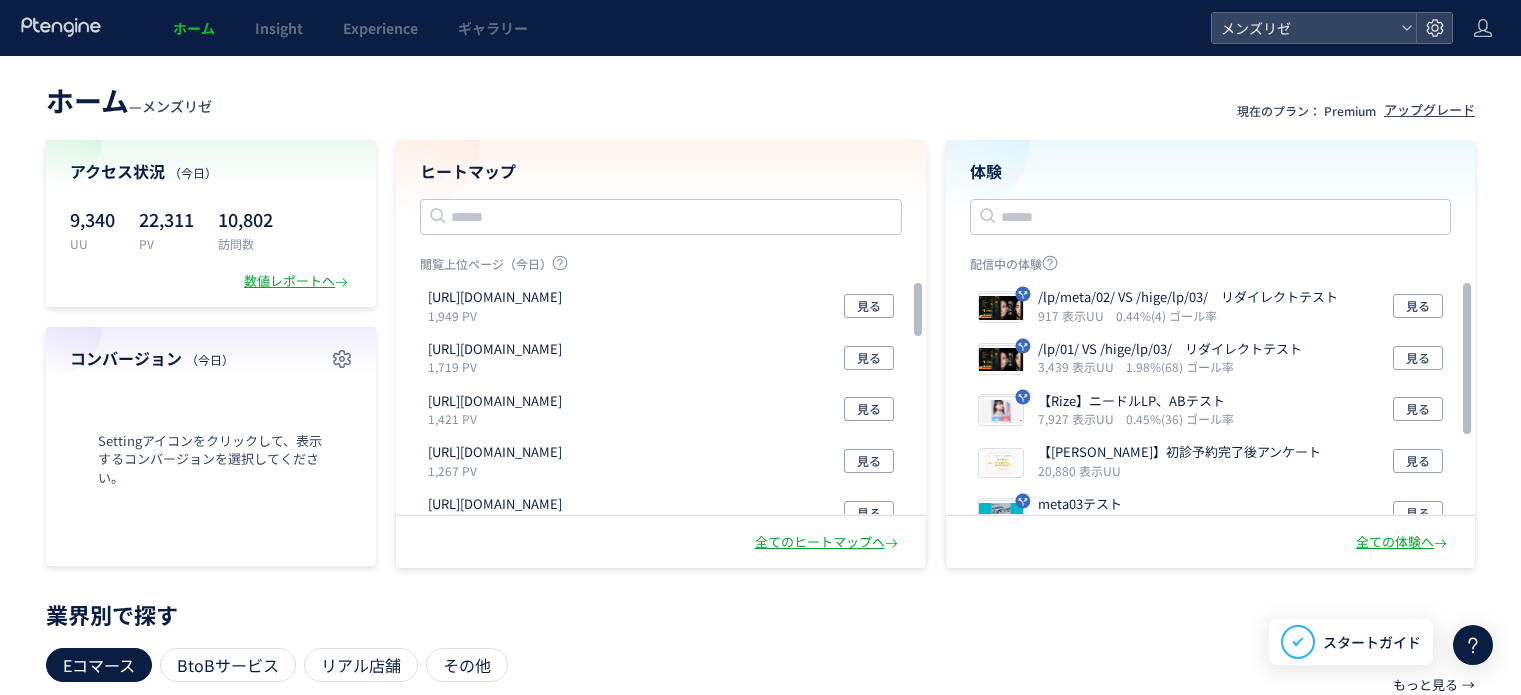 scroll, scrollTop: 0, scrollLeft: 0, axis: both 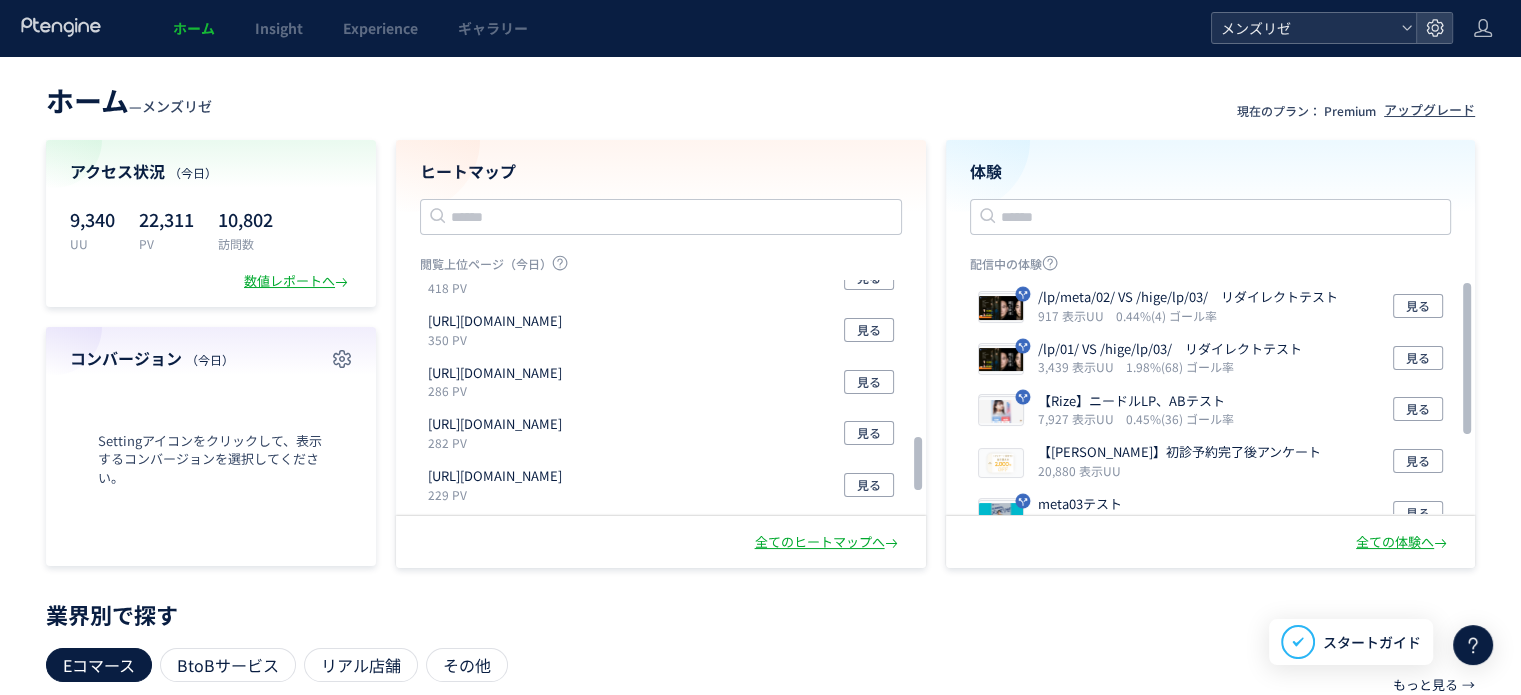 click on "メンズリゼ" 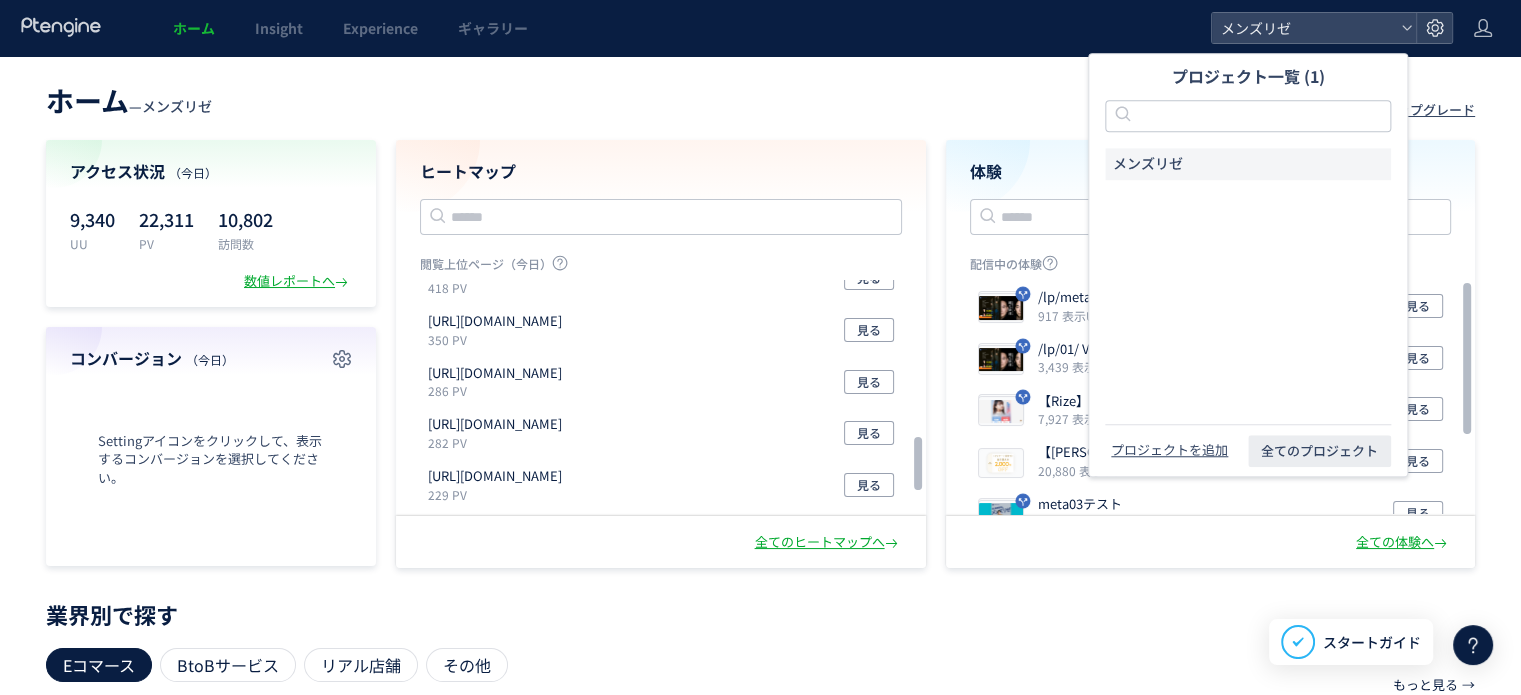 click on "ホーム  —  メンズリゼ 現在のプラン： Premium アップグレード" at bounding box center (760, 98) 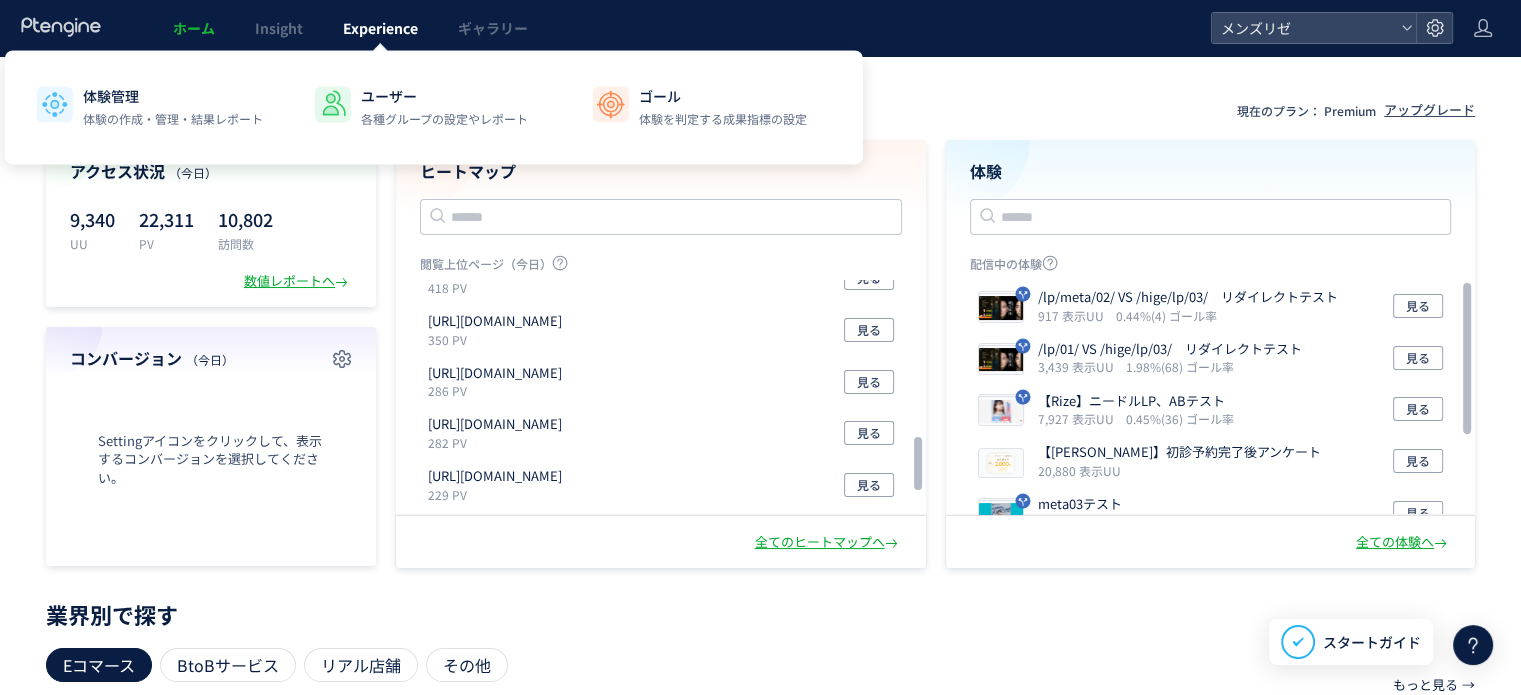 click on "Experience" at bounding box center [380, 28] 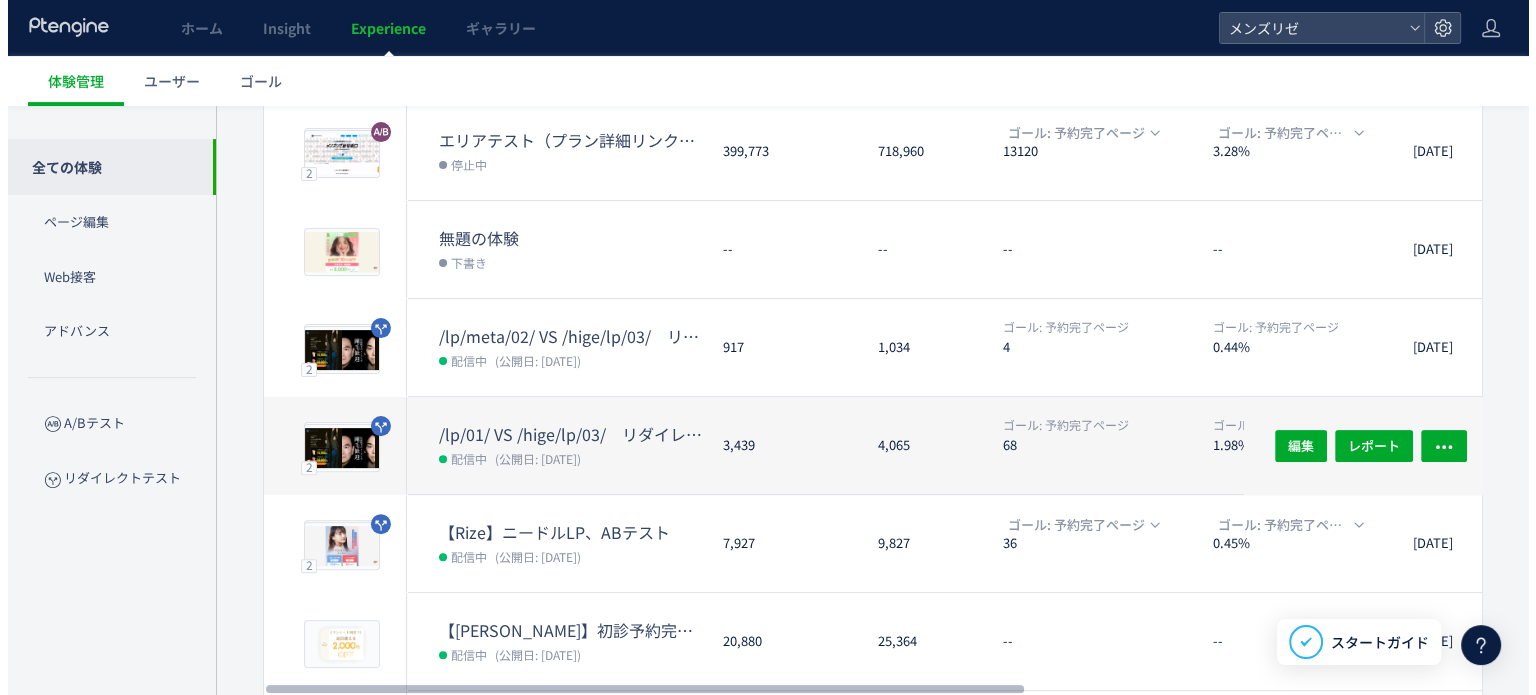 scroll, scrollTop: 603, scrollLeft: 0, axis: vertical 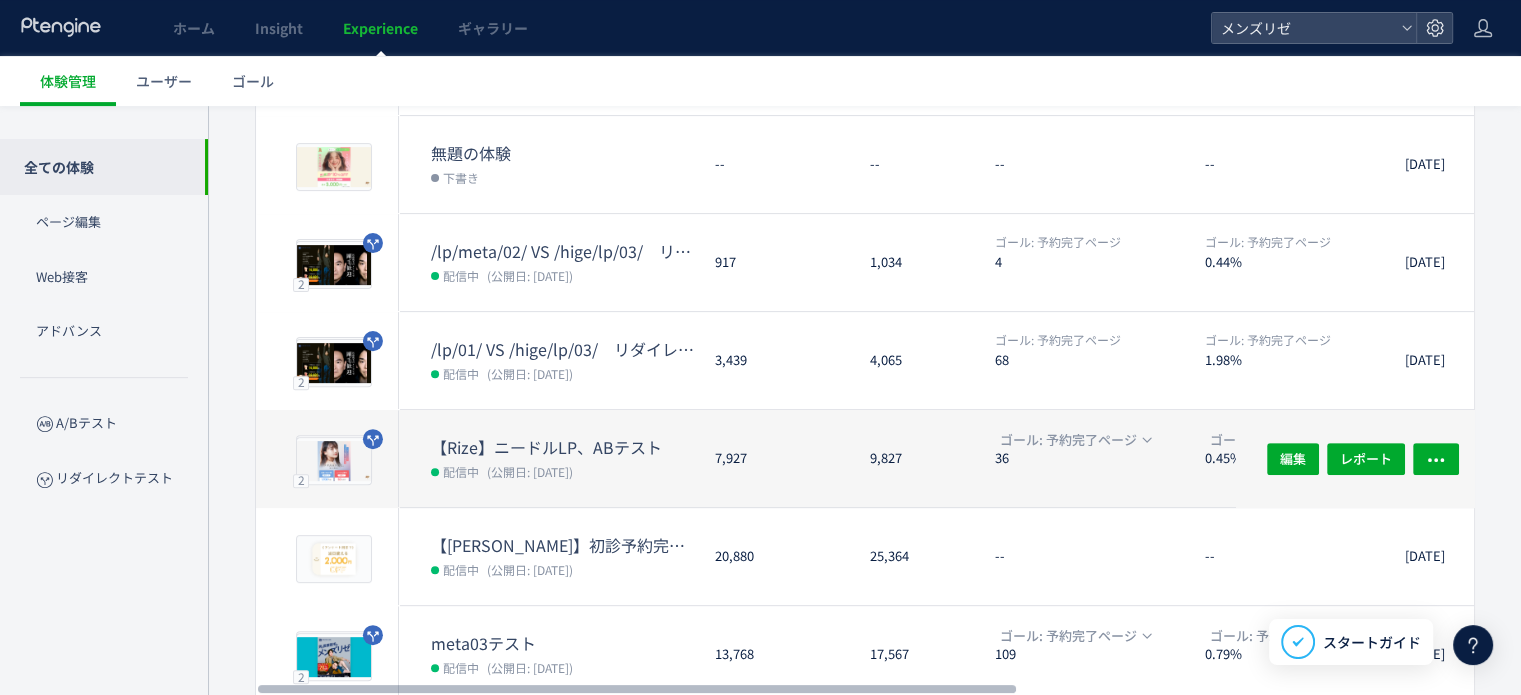click on "【Rize】ニードルLP、ABテスト" at bounding box center [565, 447] 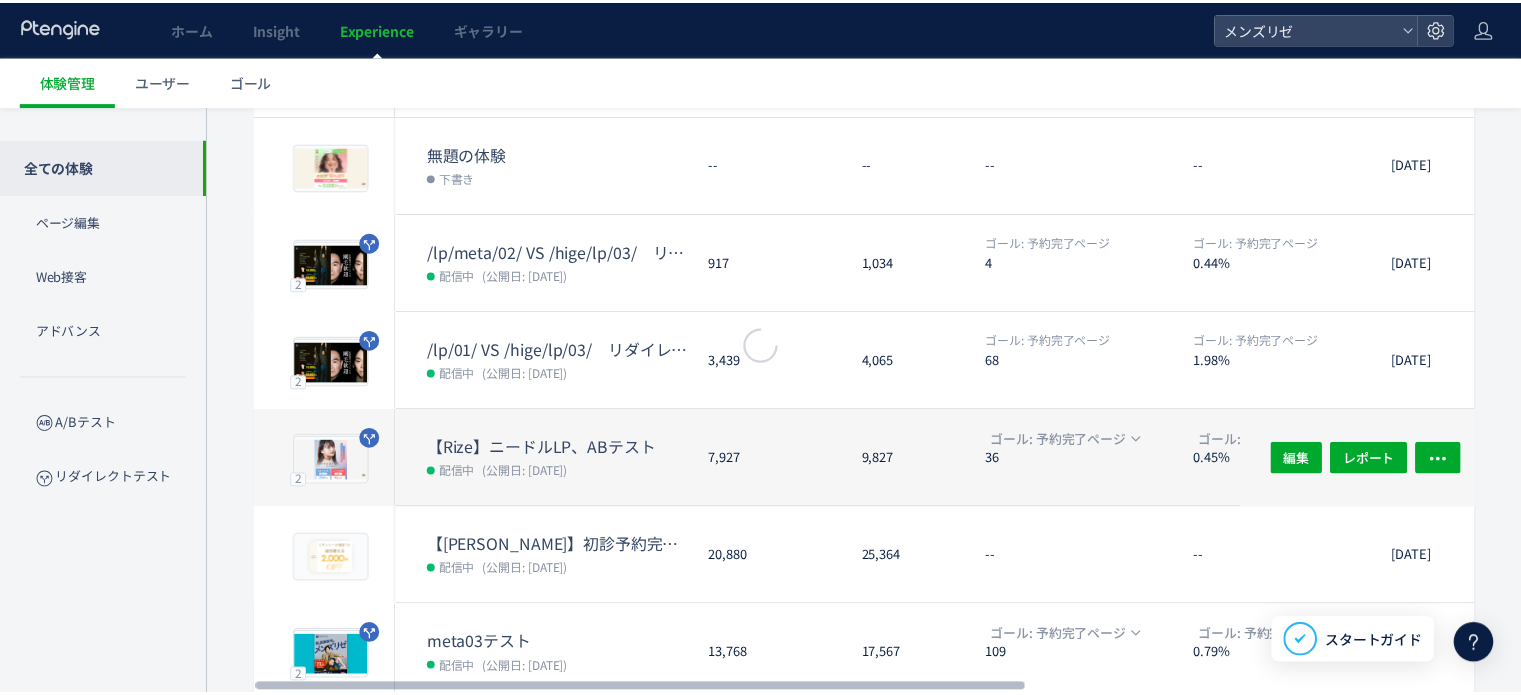 scroll, scrollTop: 0, scrollLeft: 0, axis: both 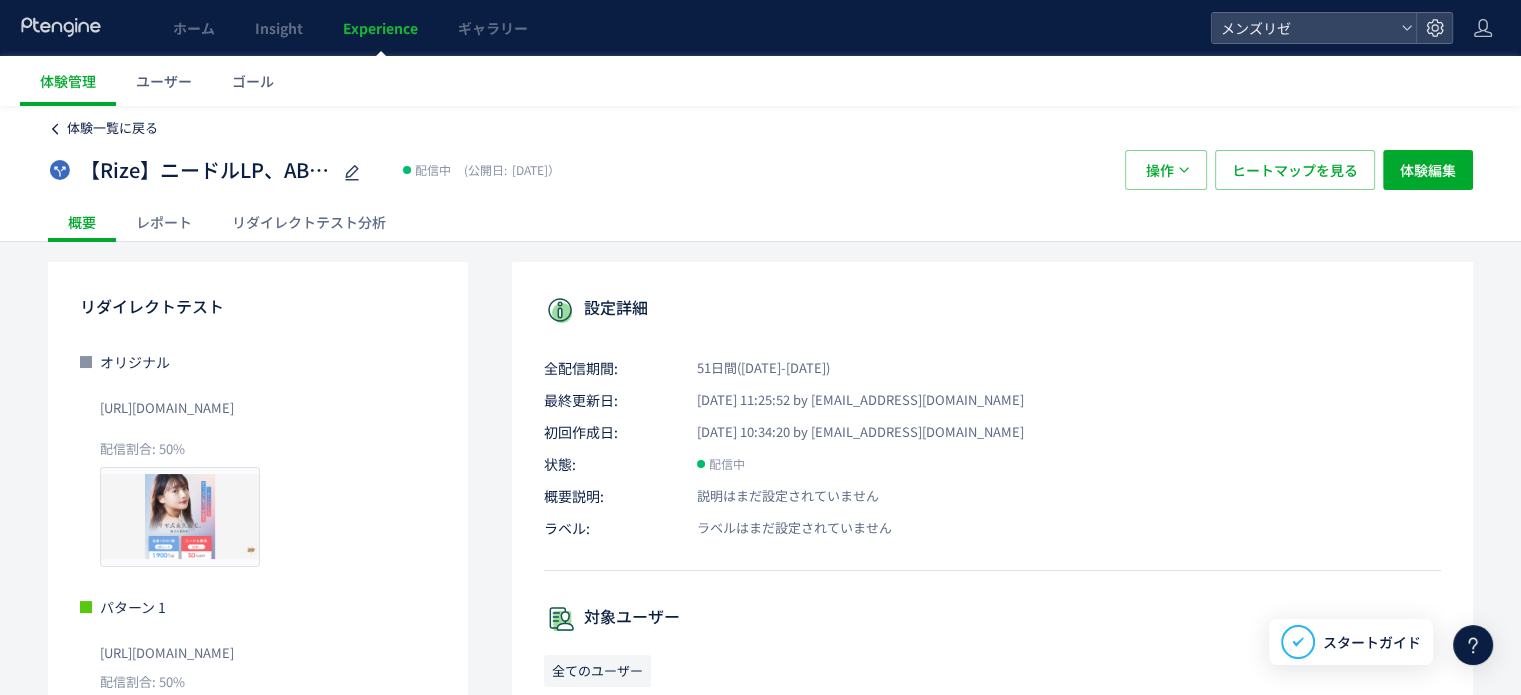 click 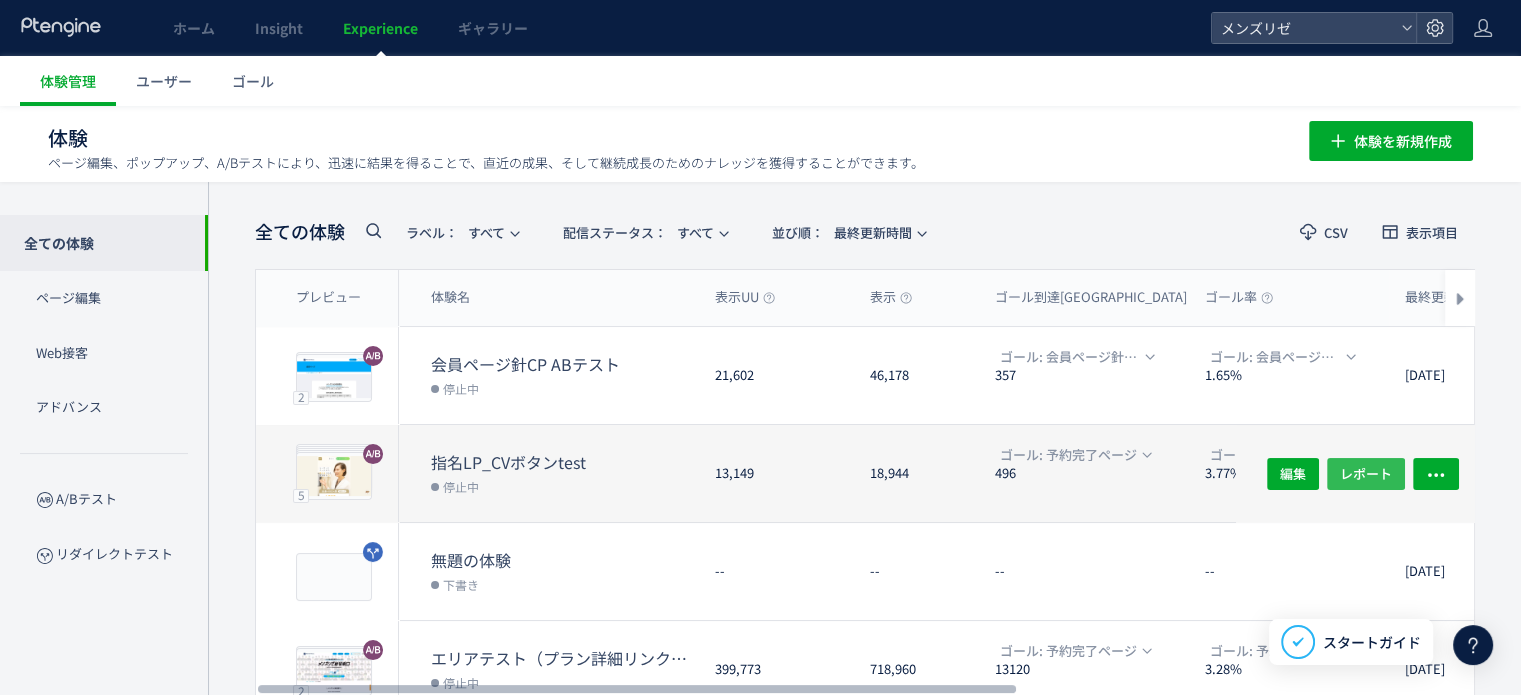 click on "レポート" at bounding box center [1366, 473] 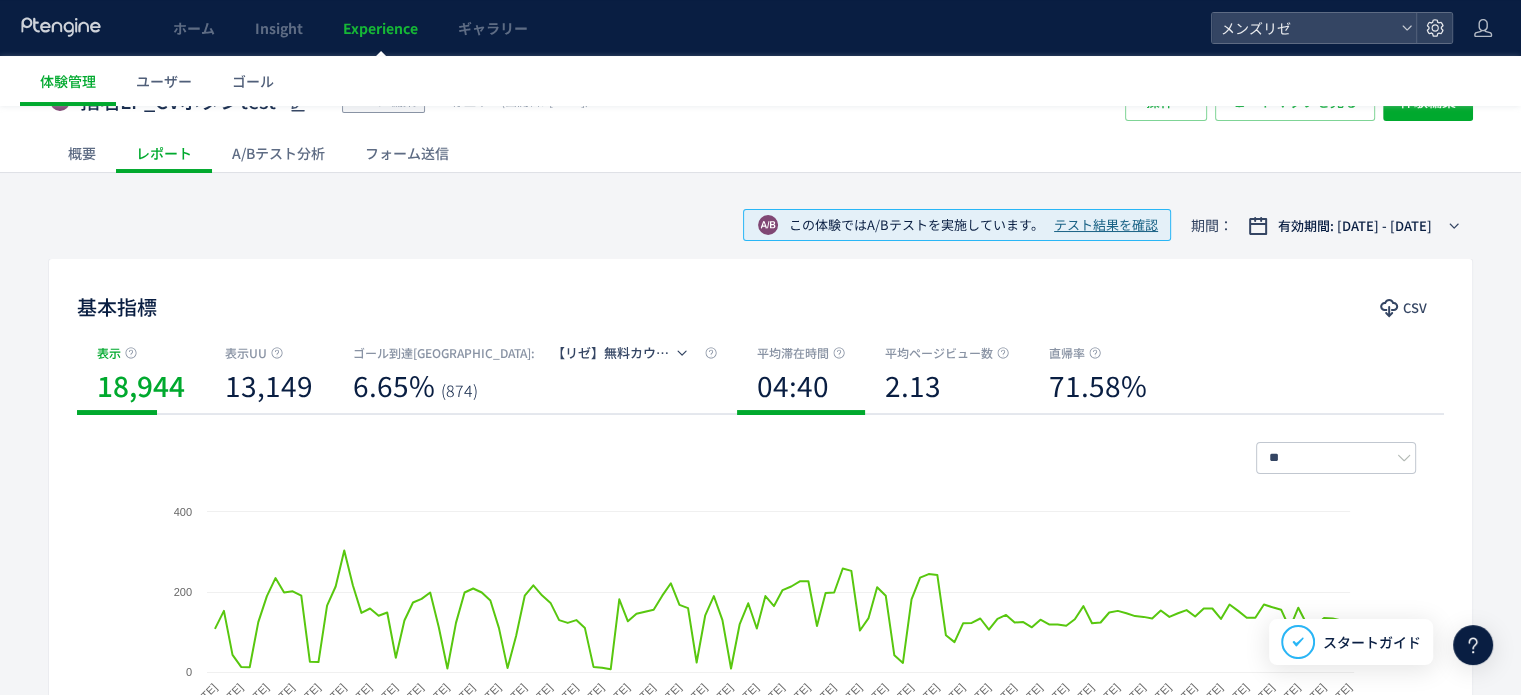 scroll, scrollTop: 100, scrollLeft: 0, axis: vertical 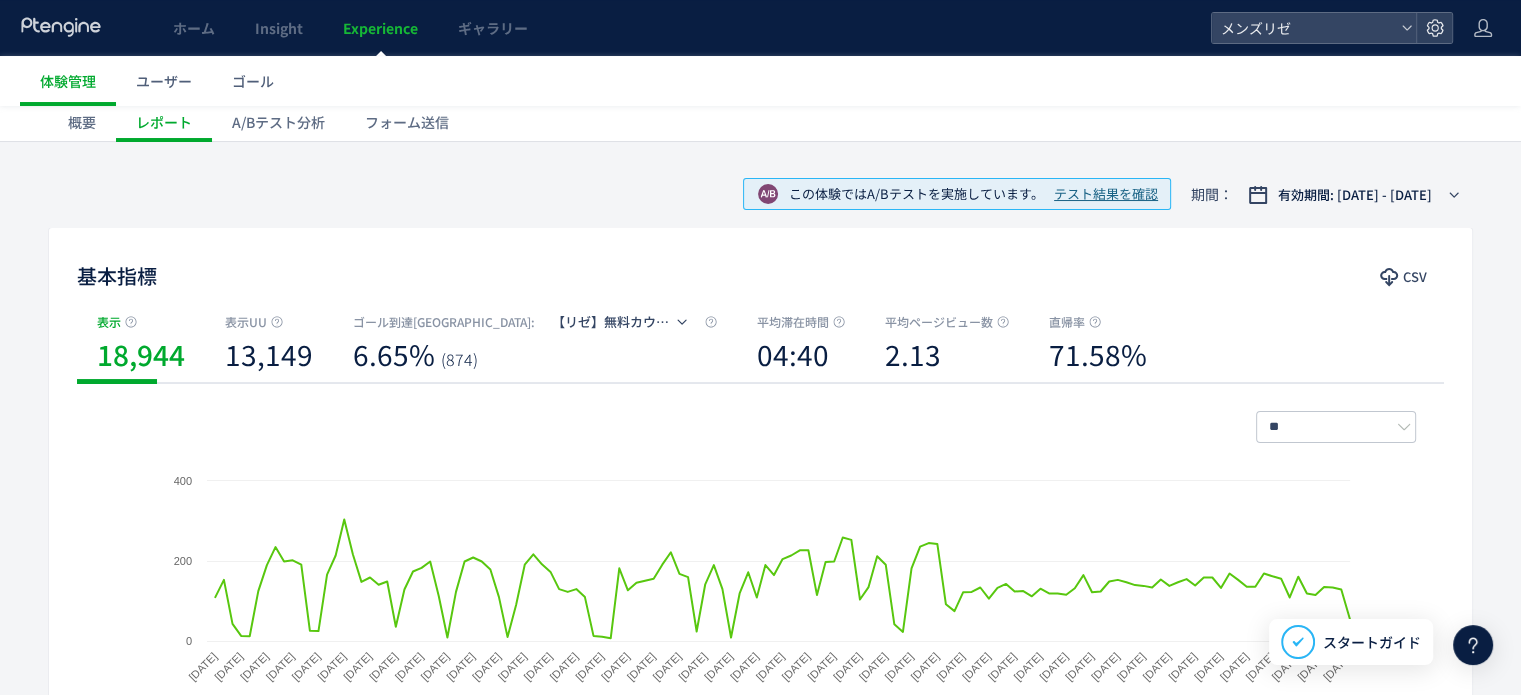click on "A/Bテスト分析" 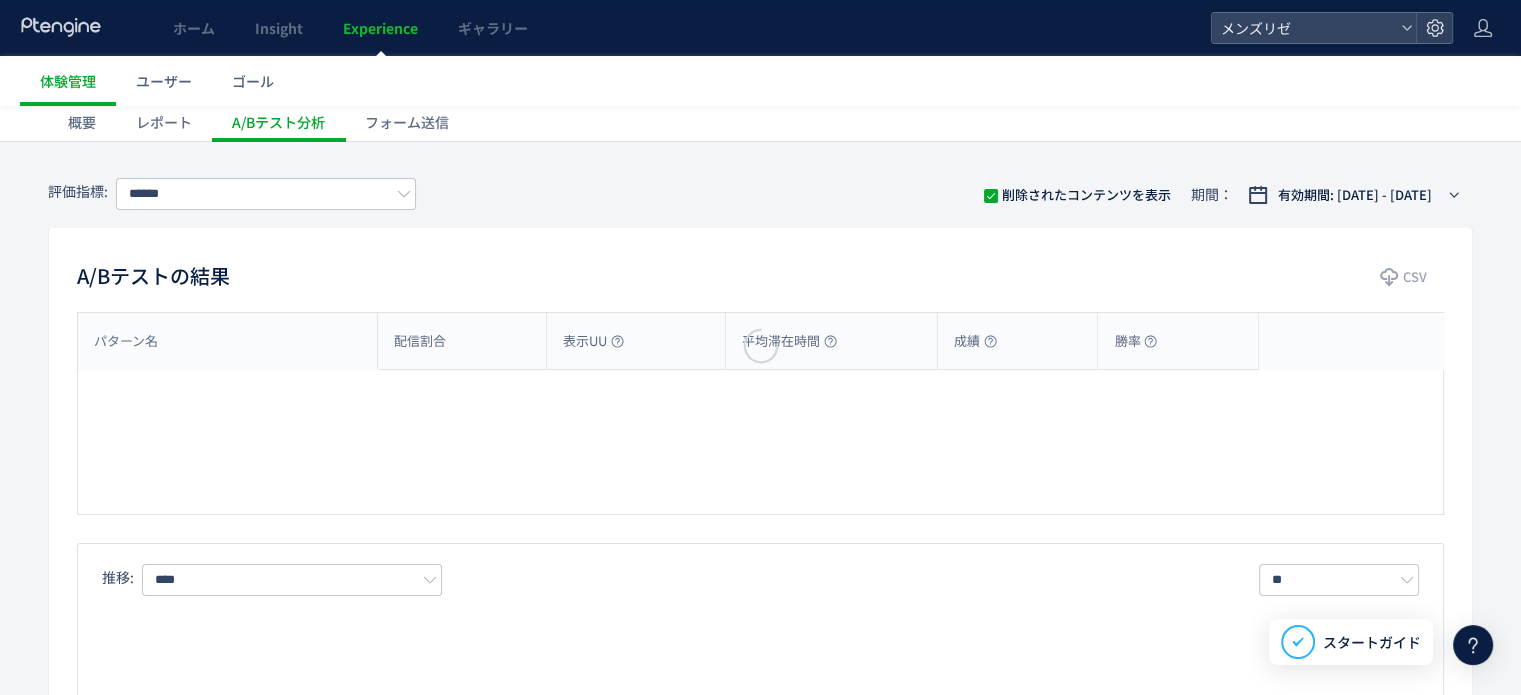 scroll, scrollTop: 0, scrollLeft: 0, axis: both 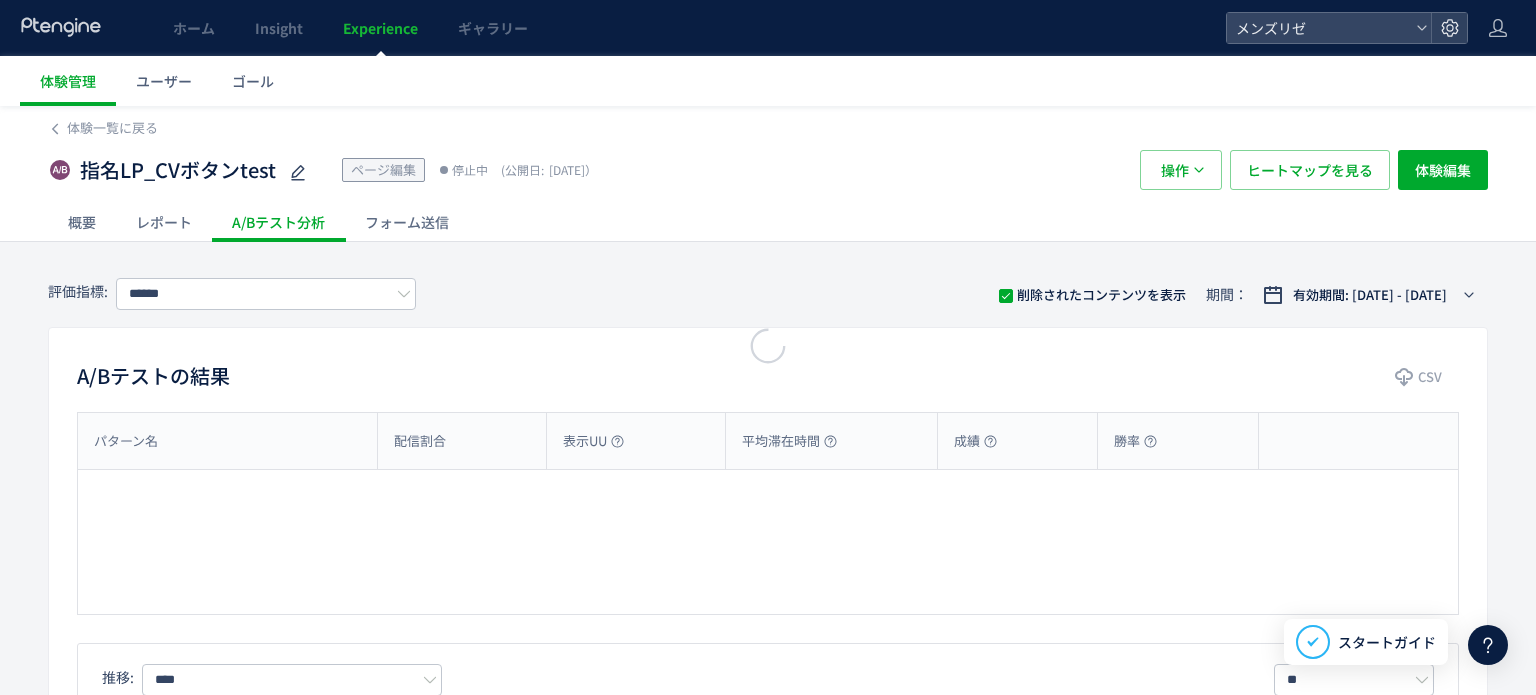 type on "**********" 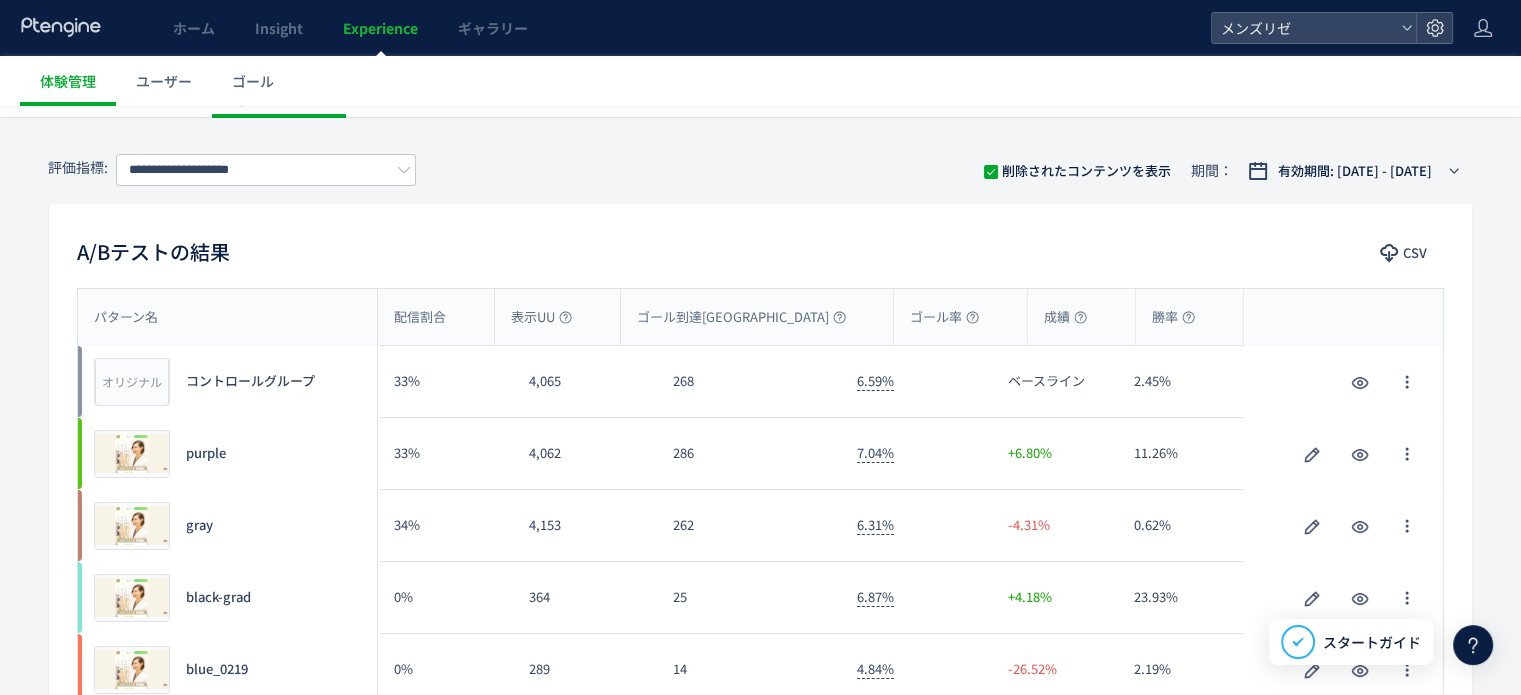 scroll, scrollTop: 200, scrollLeft: 0, axis: vertical 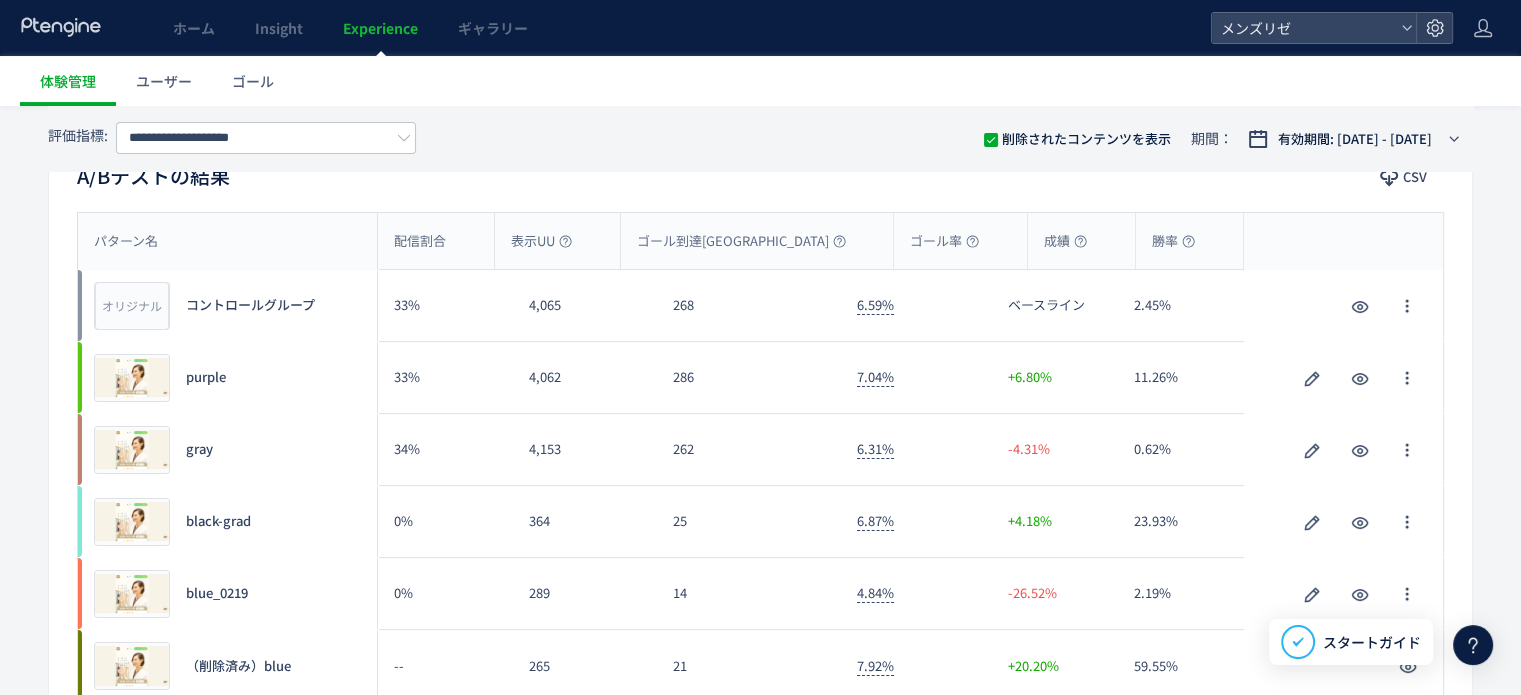 click on "コントロールグループ" at bounding box center [250, 305] 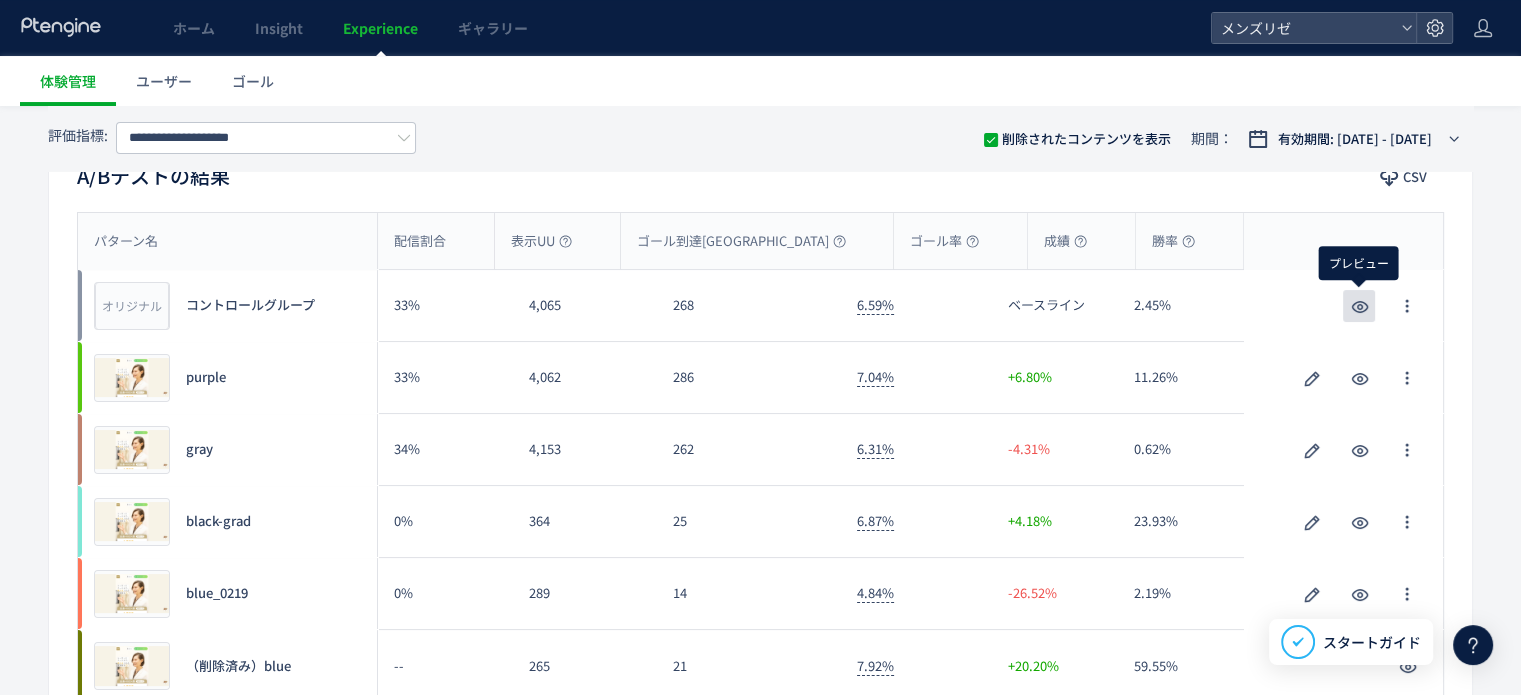 click 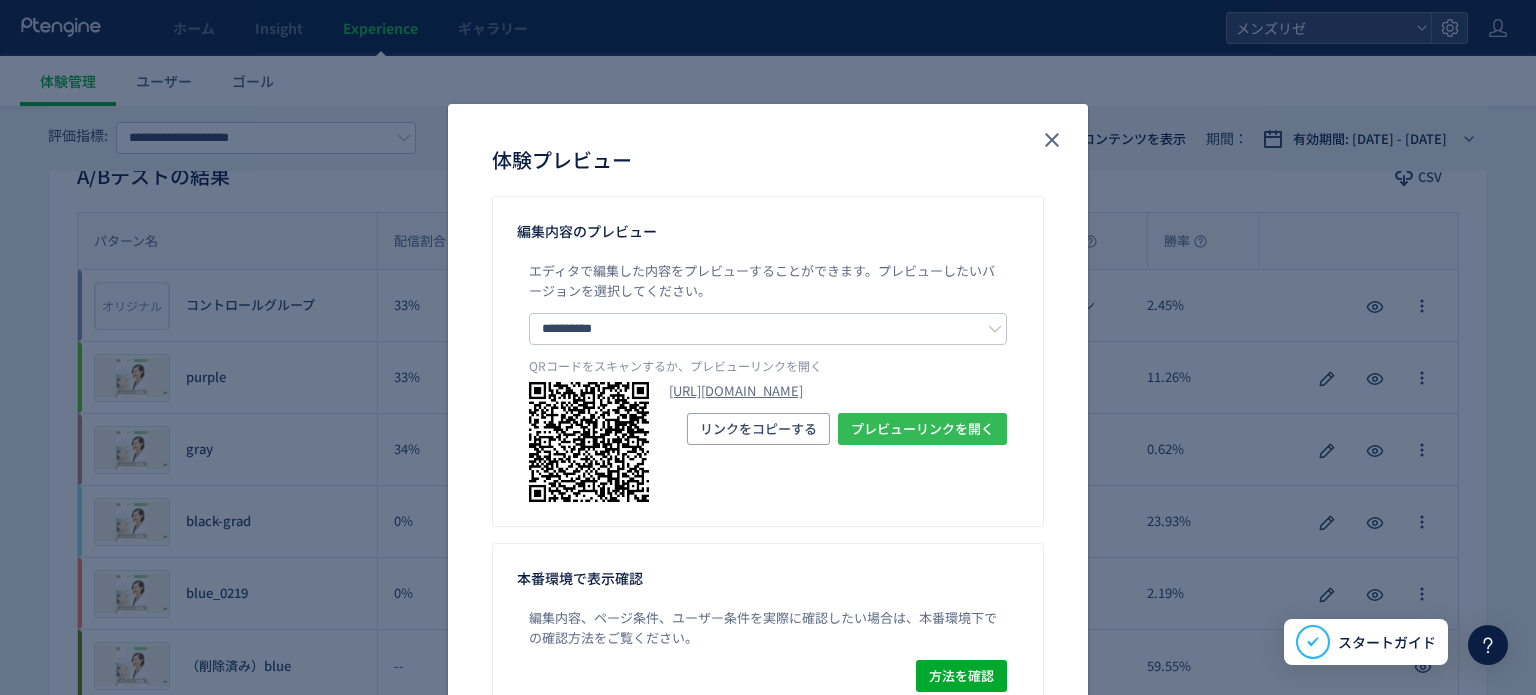 click on "プレビューリンクを開く" at bounding box center (922, 429) 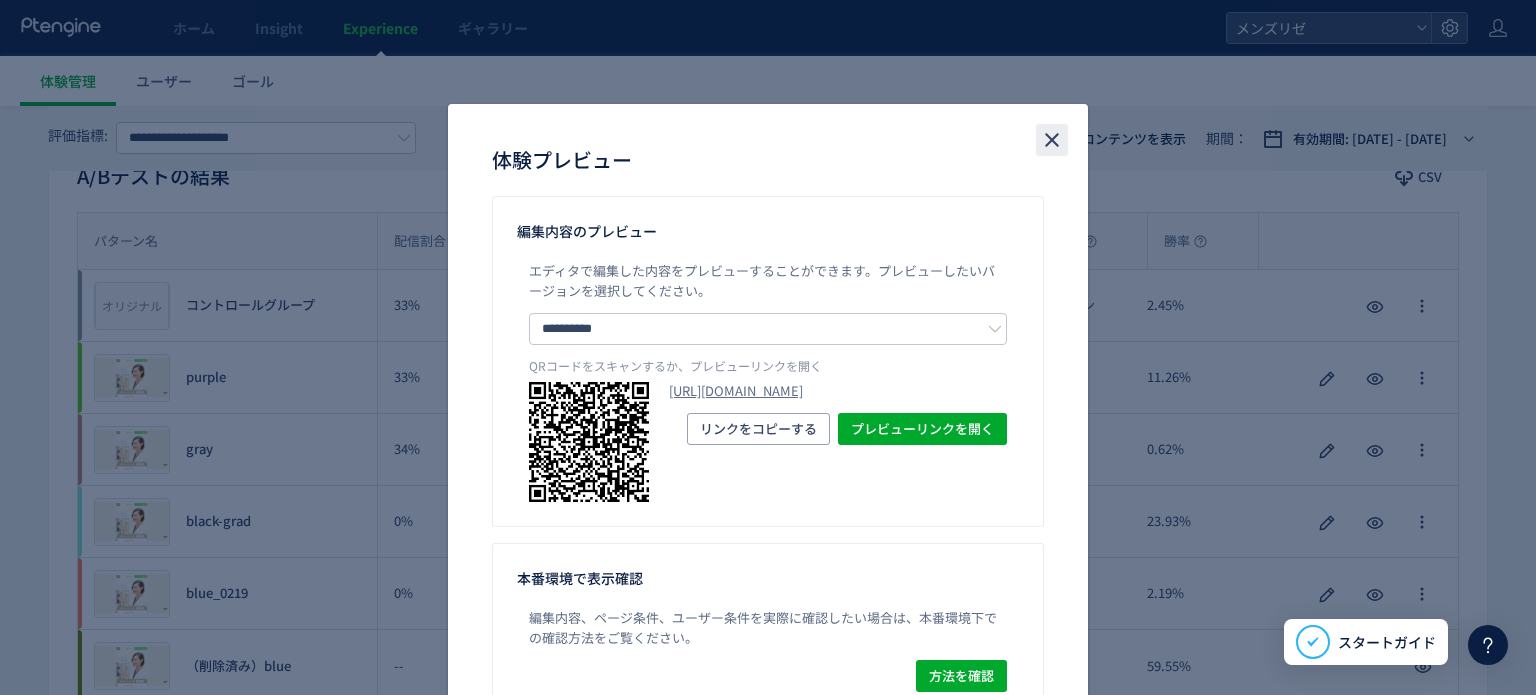 click 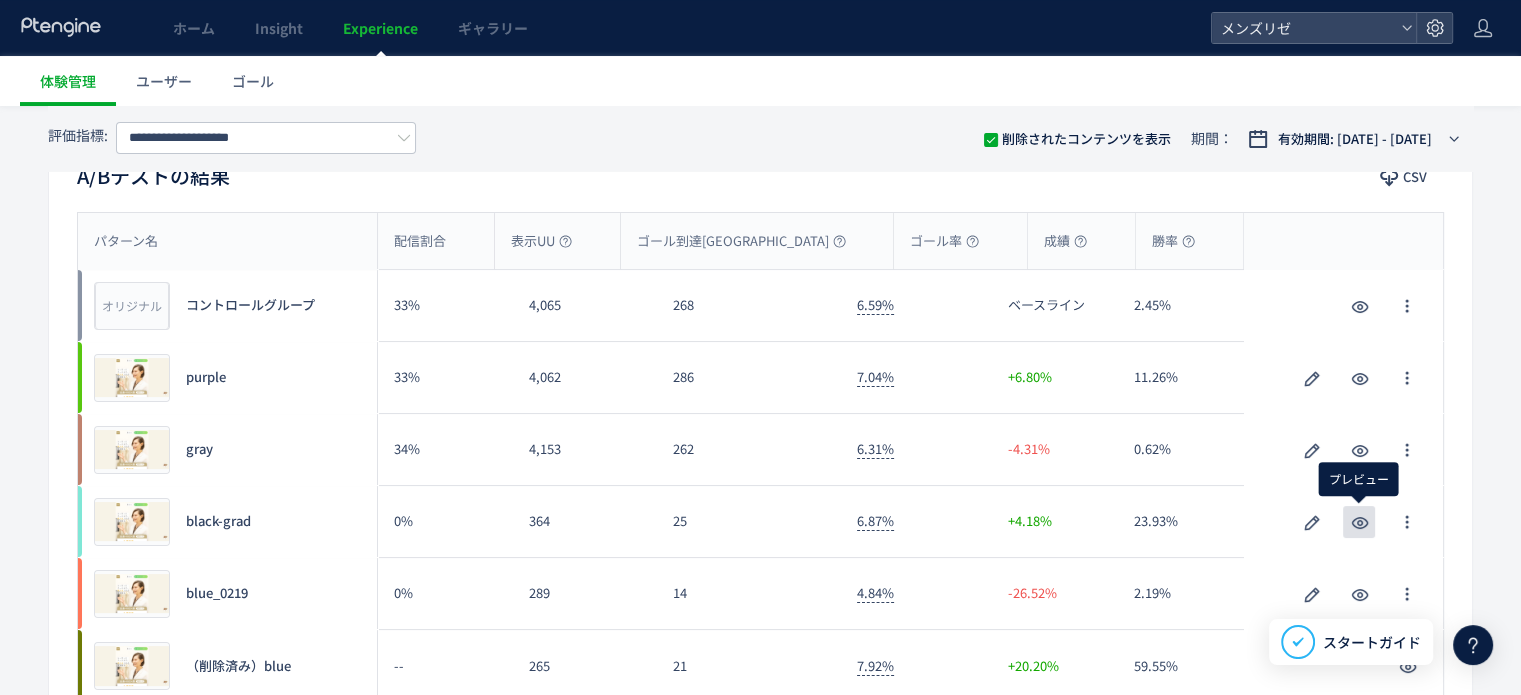click 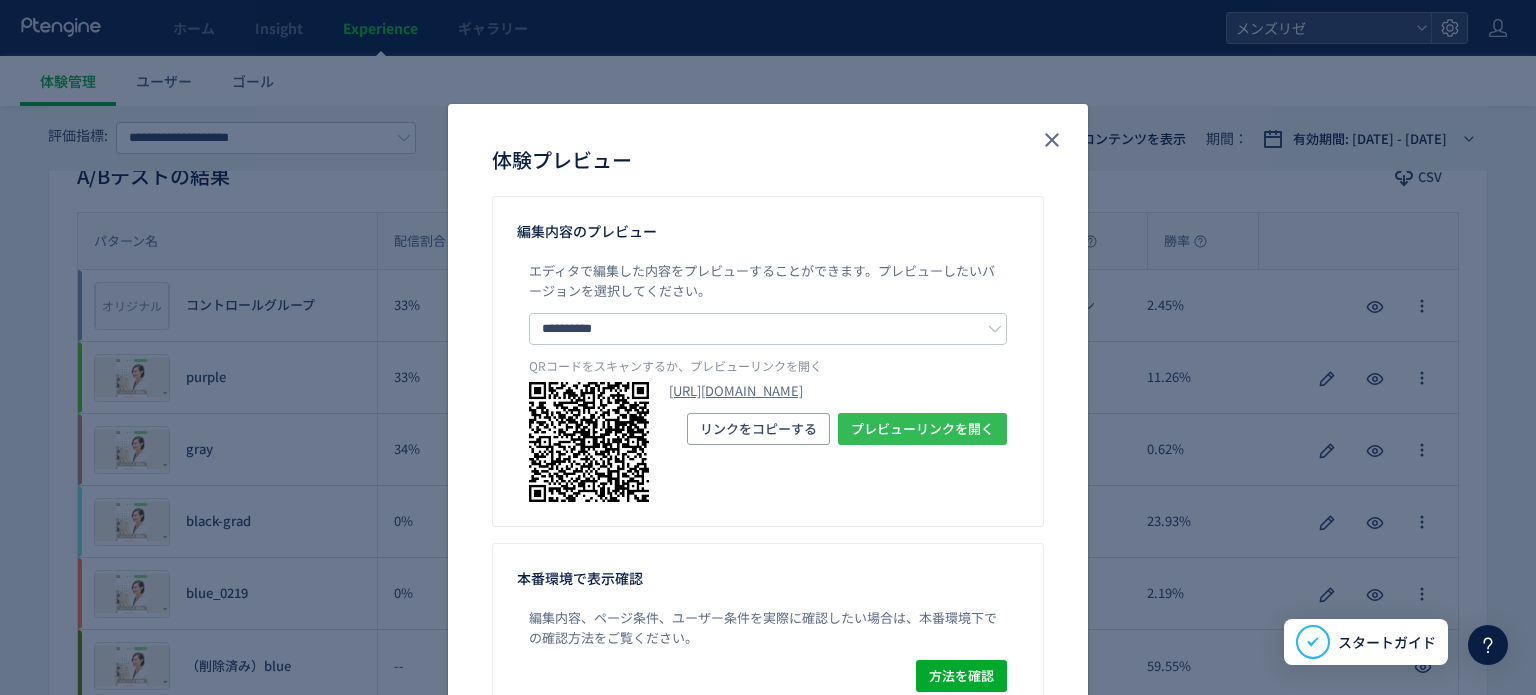 click on "プレビューリンクを開く" at bounding box center [922, 429] 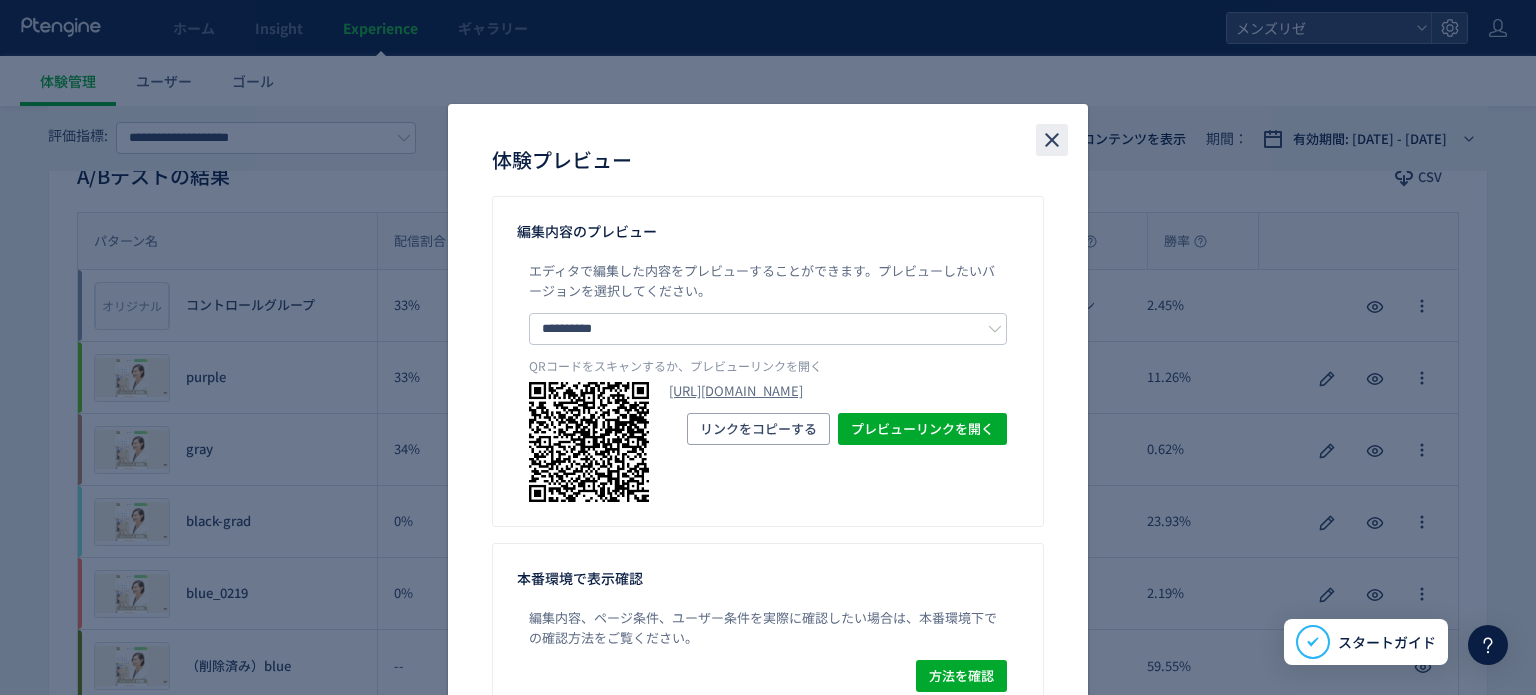 click 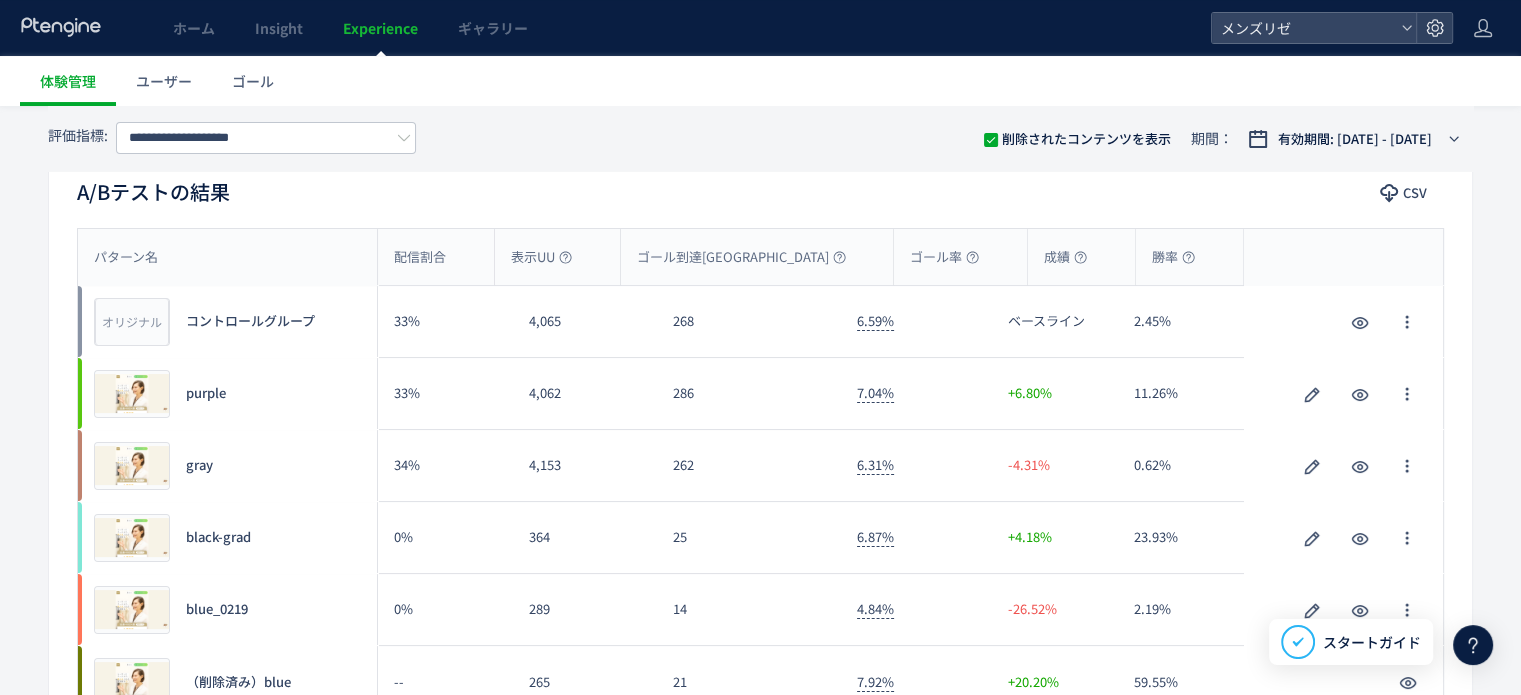 scroll, scrollTop: 0, scrollLeft: 0, axis: both 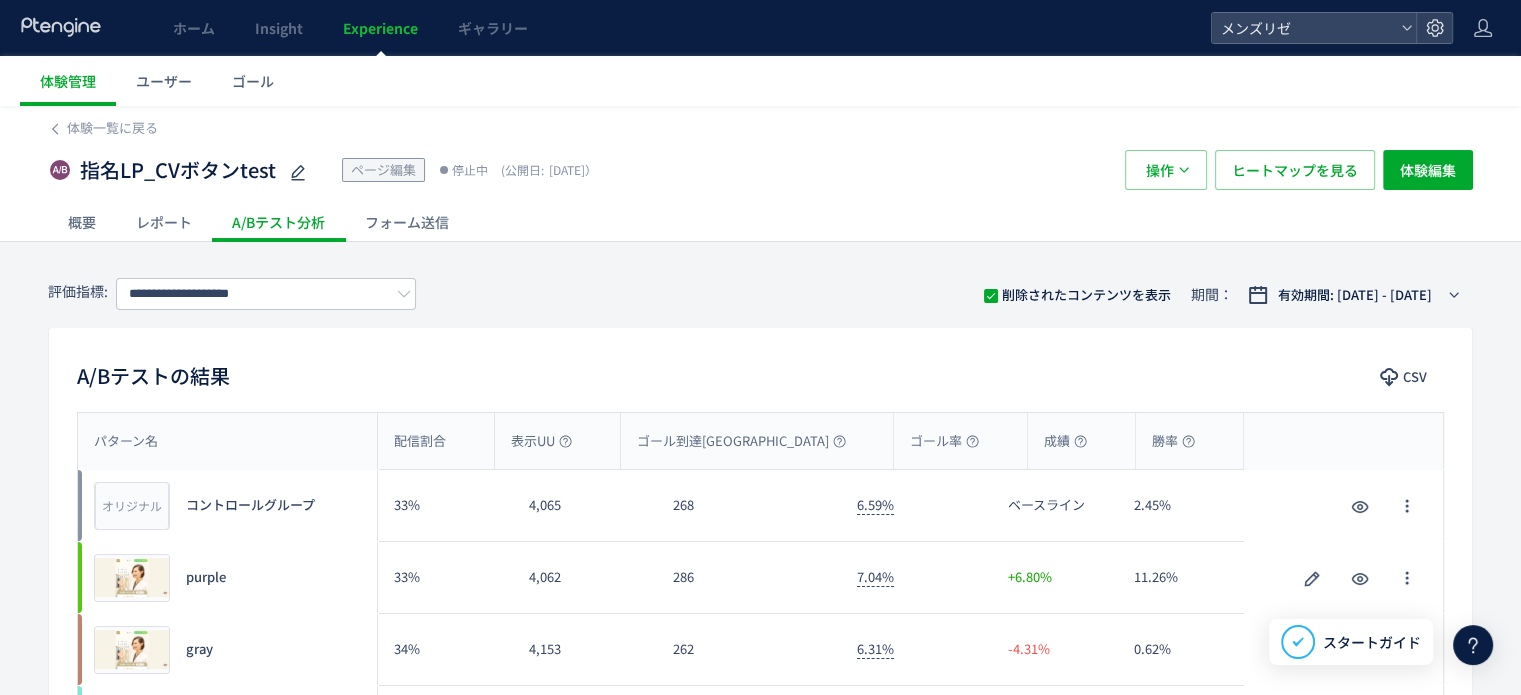 click on "レポート" 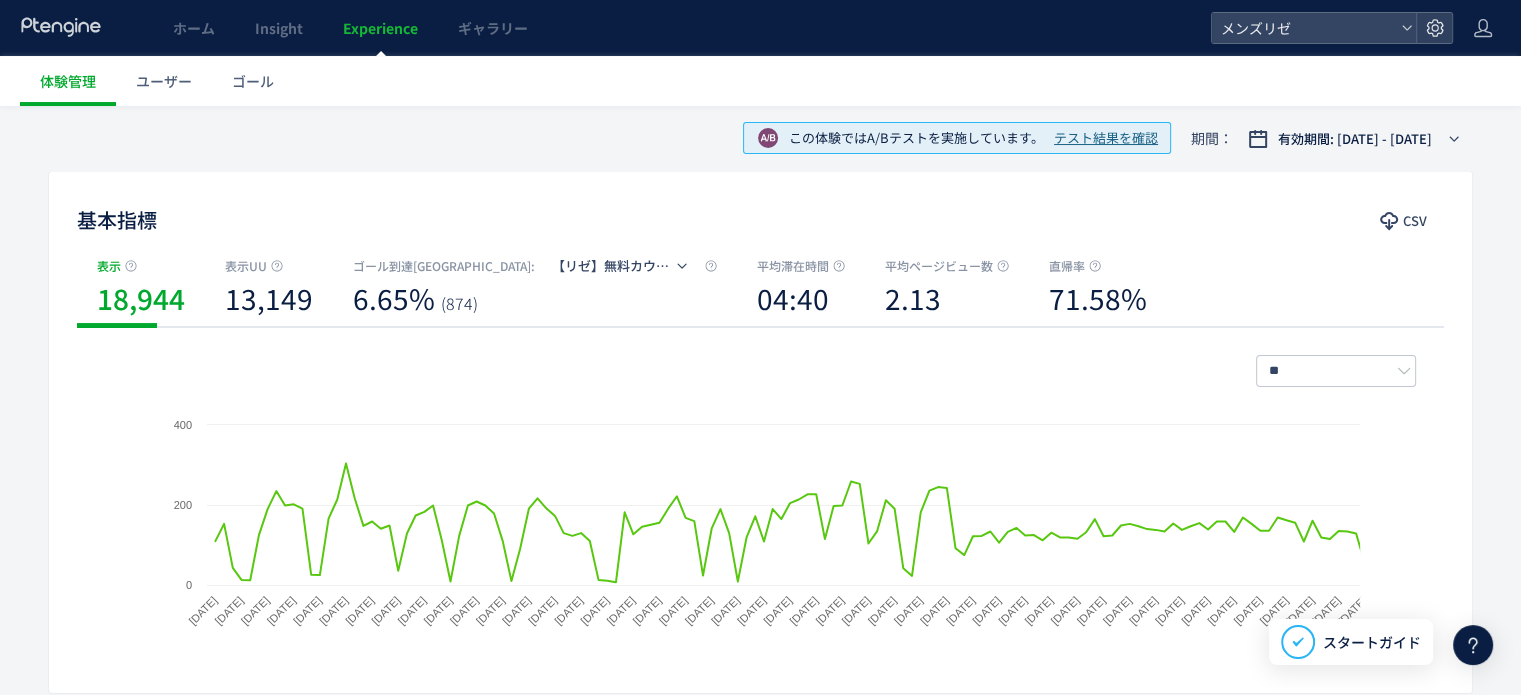 scroll, scrollTop: 0, scrollLeft: 0, axis: both 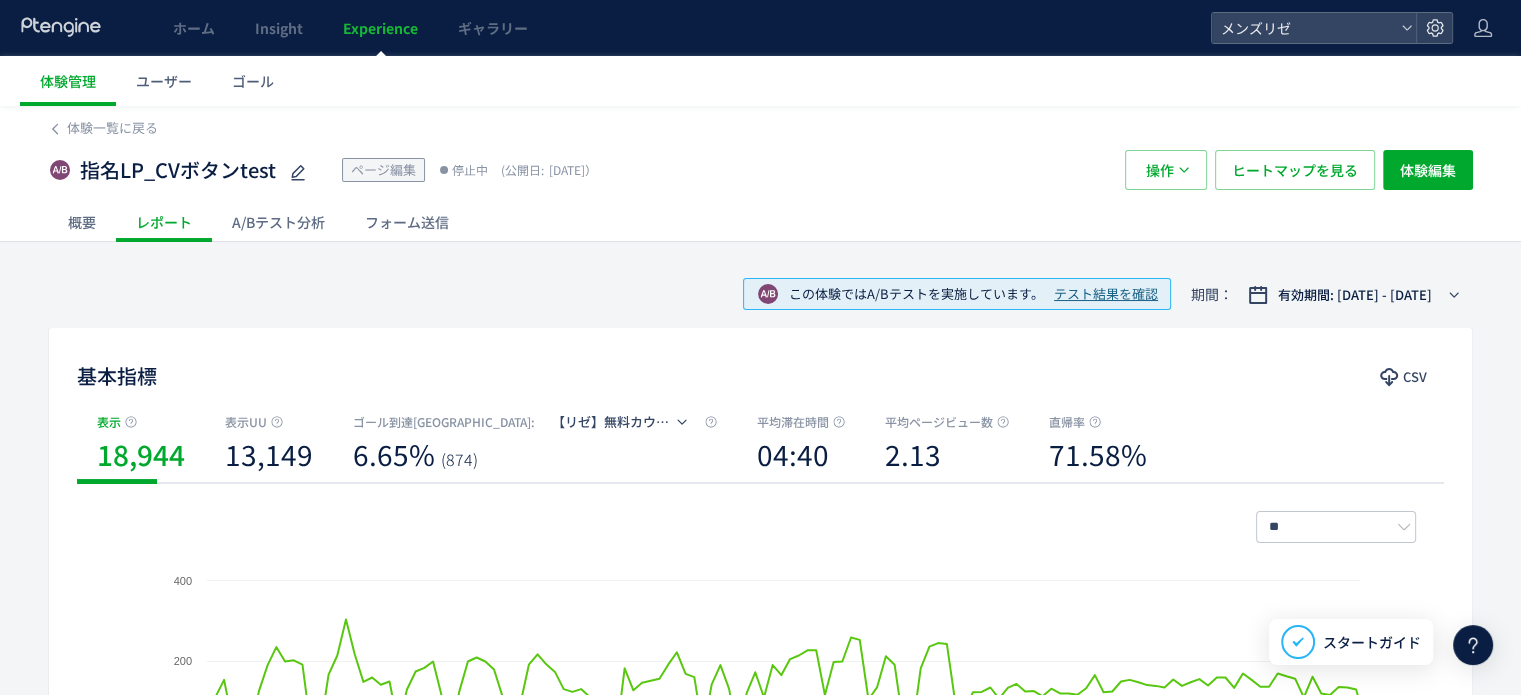 click on "概要" 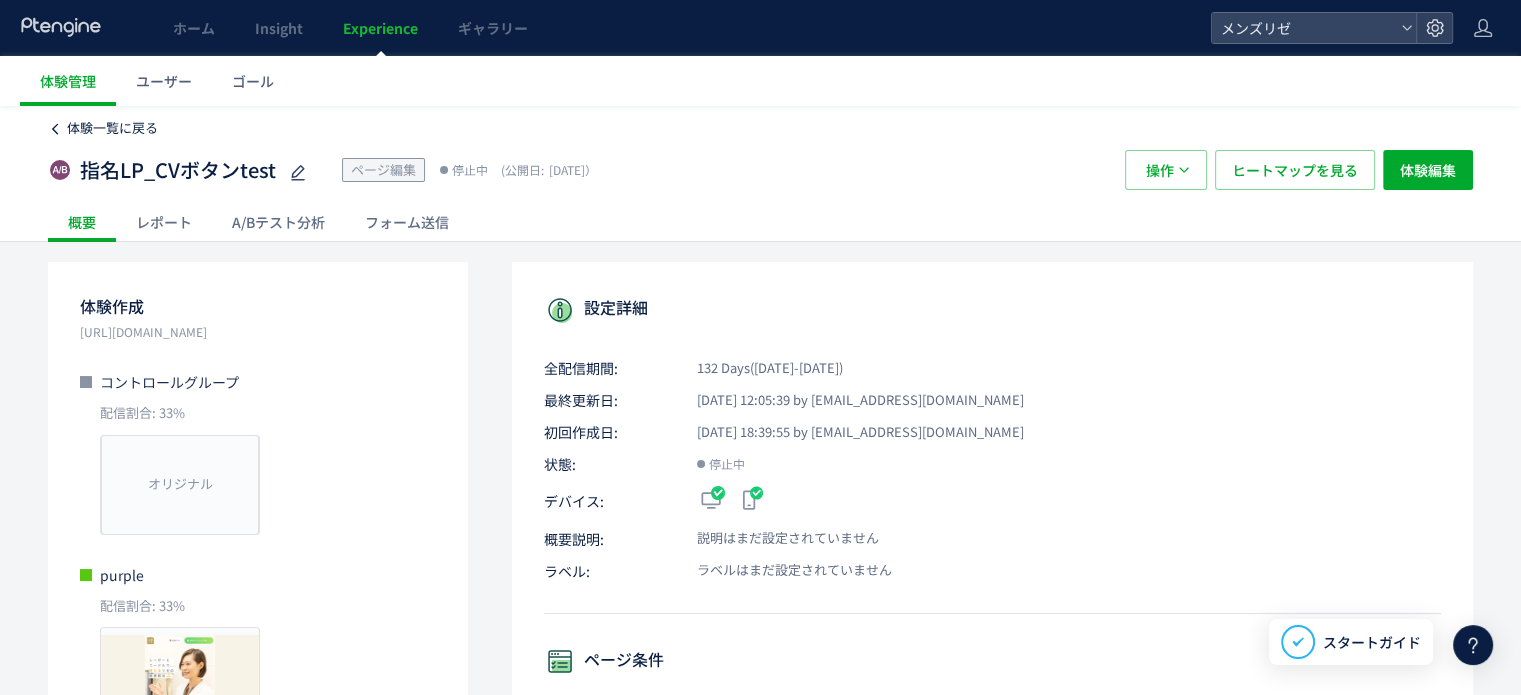 click 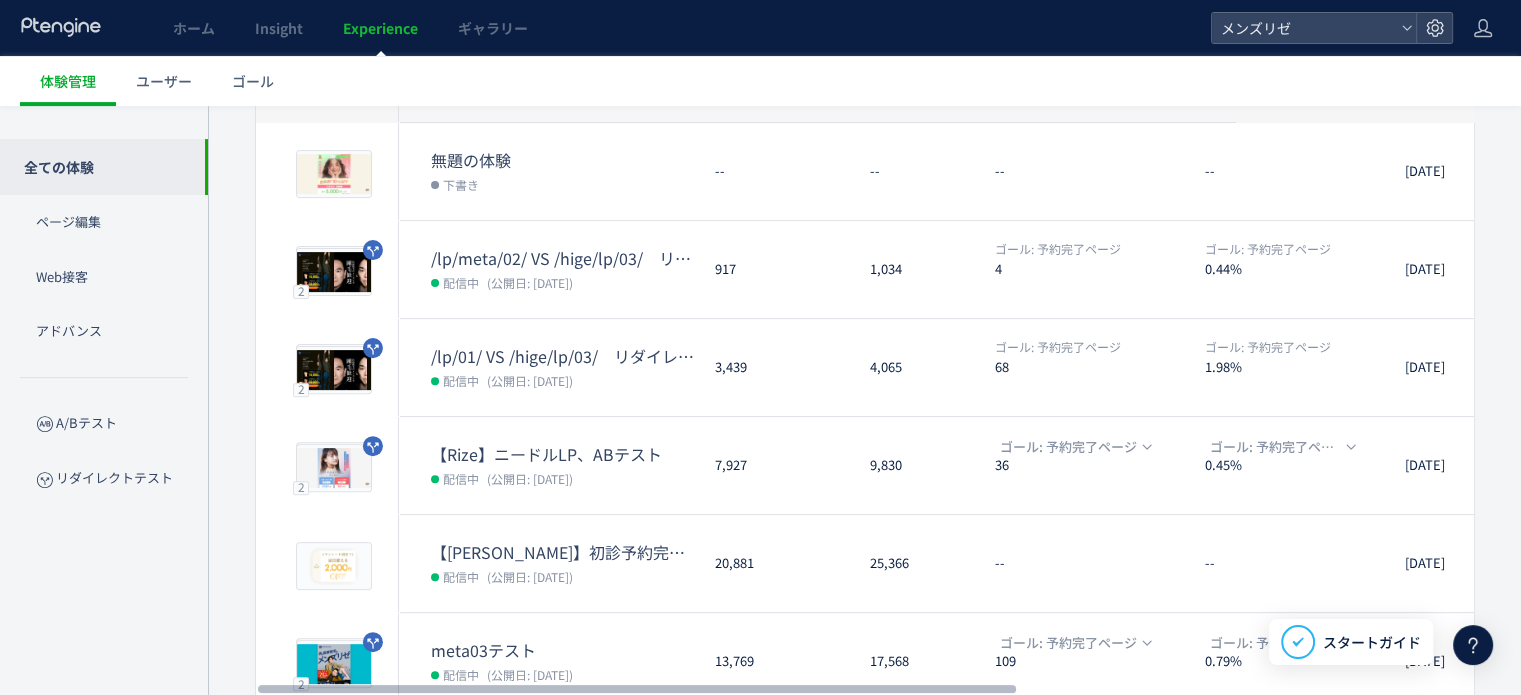 scroll, scrollTop: 598, scrollLeft: 0, axis: vertical 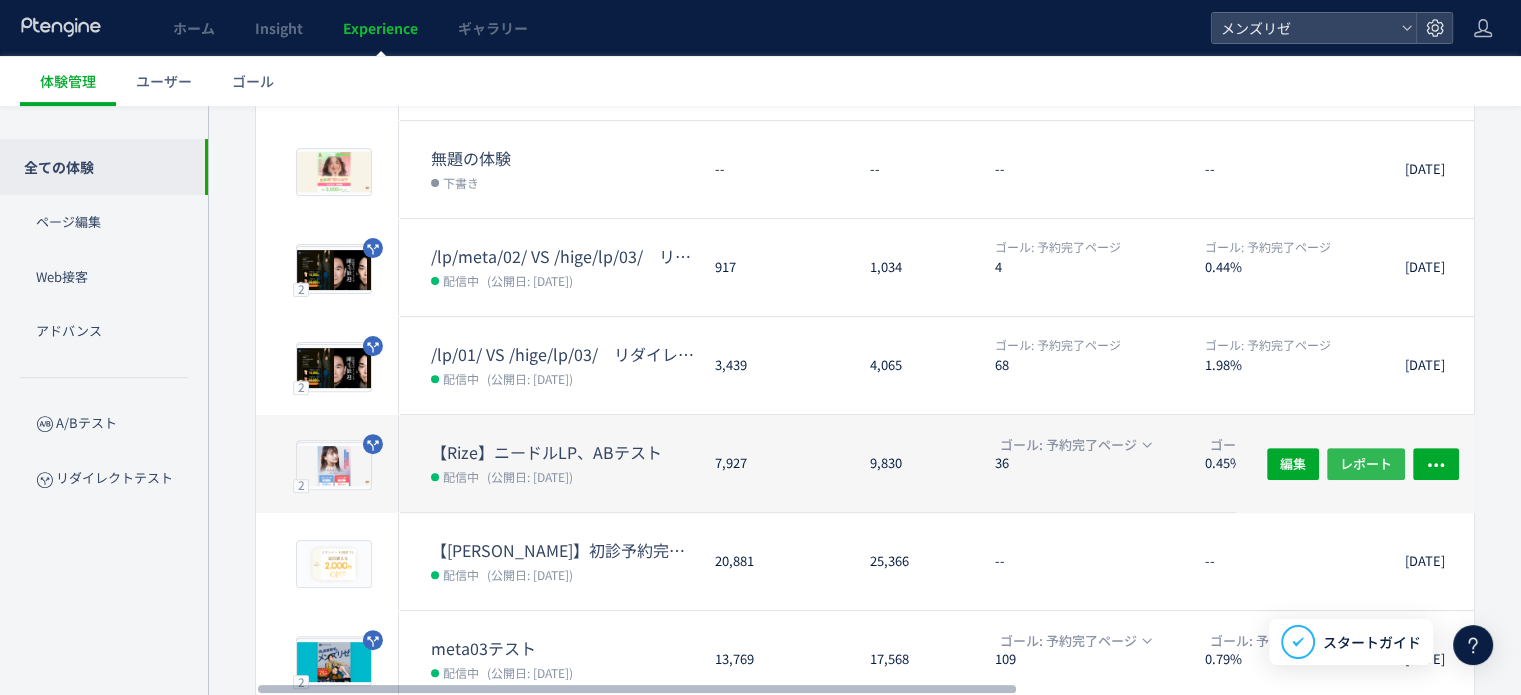 click on "レポート" at bounding box center (1366, 463) 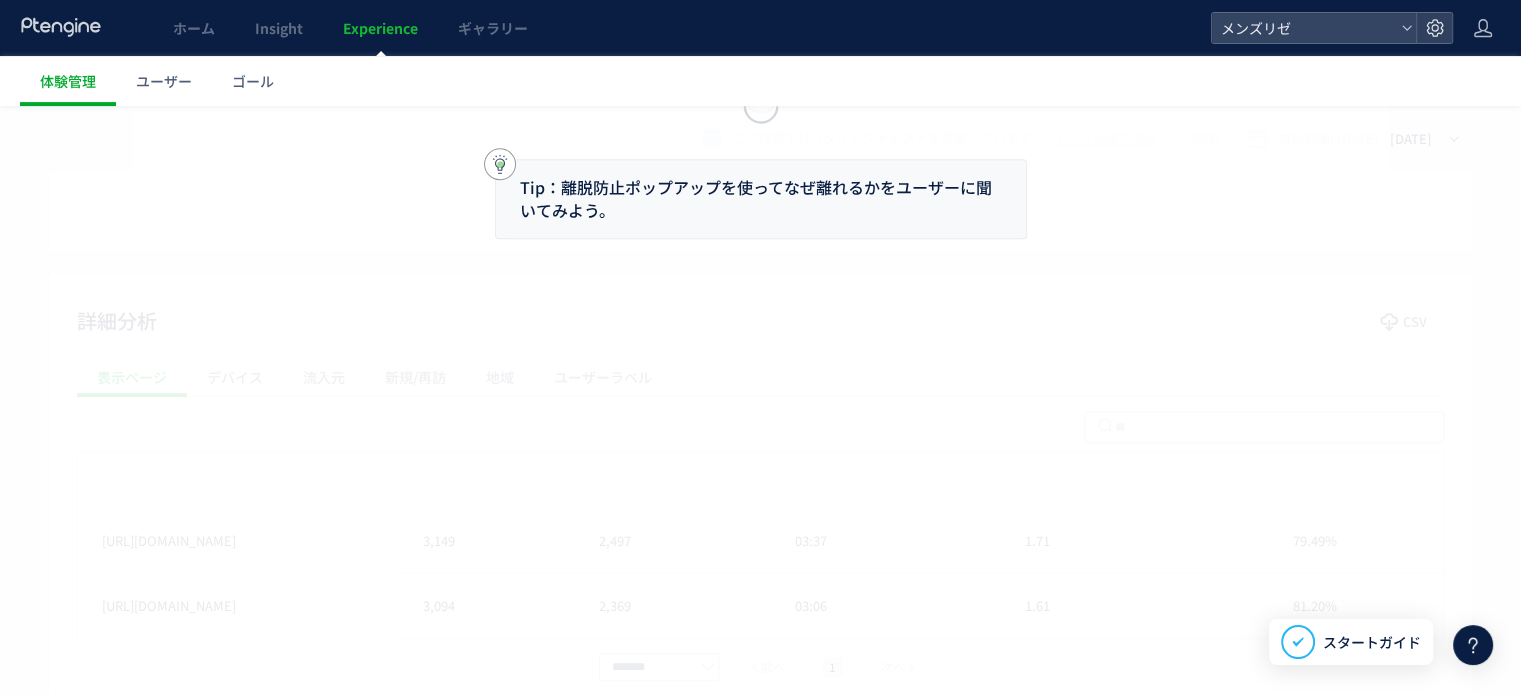 scroll, scrollTop: 0, scrollLeft: 0, axis: both 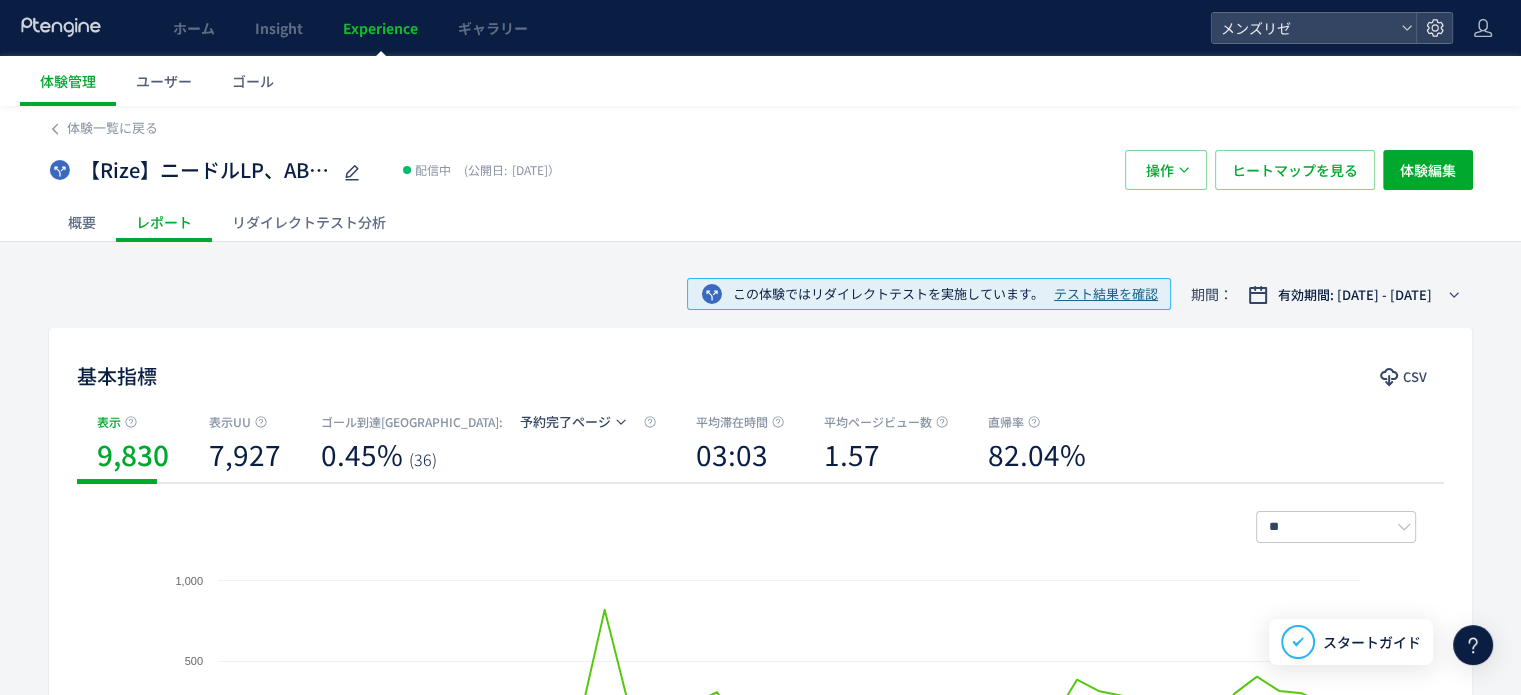 click on "概要" 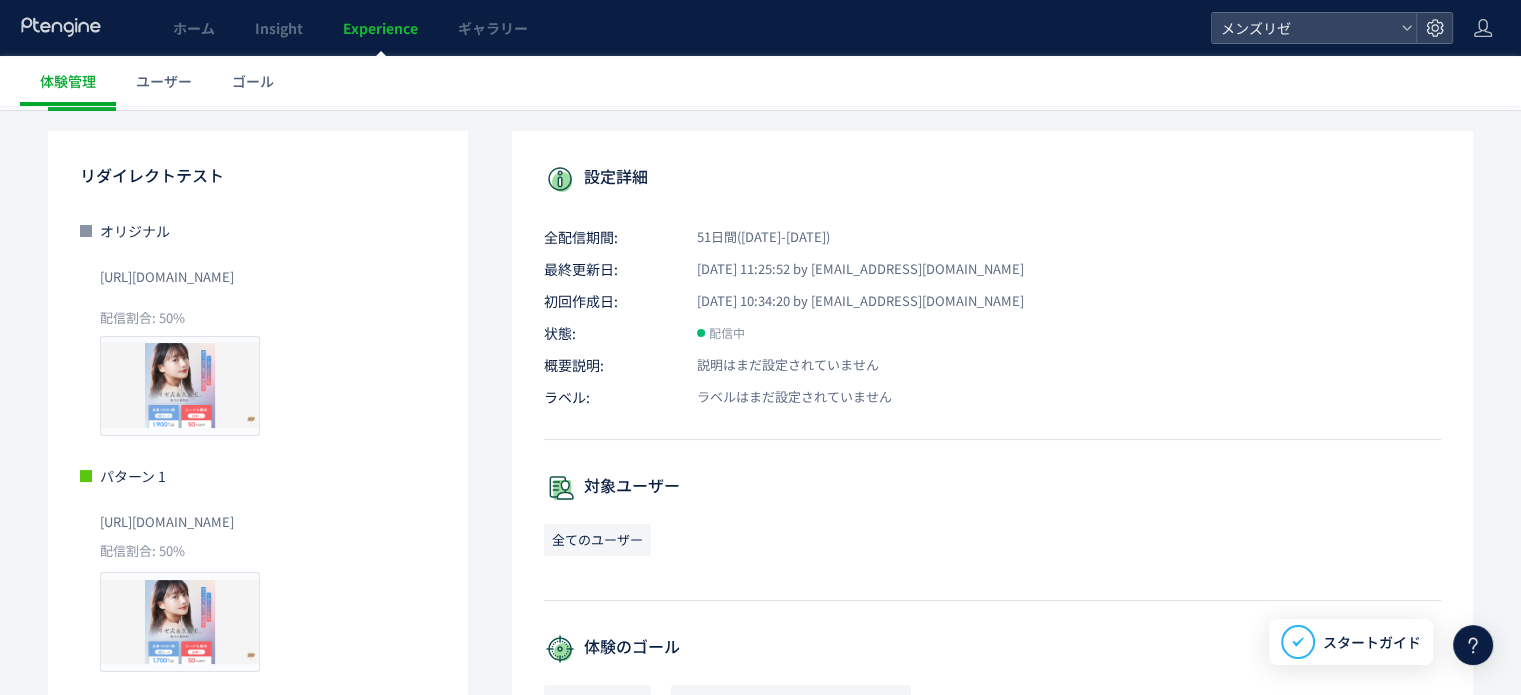 scroll, scrollTop: 100, scrollLeft: 0, axis: vertical 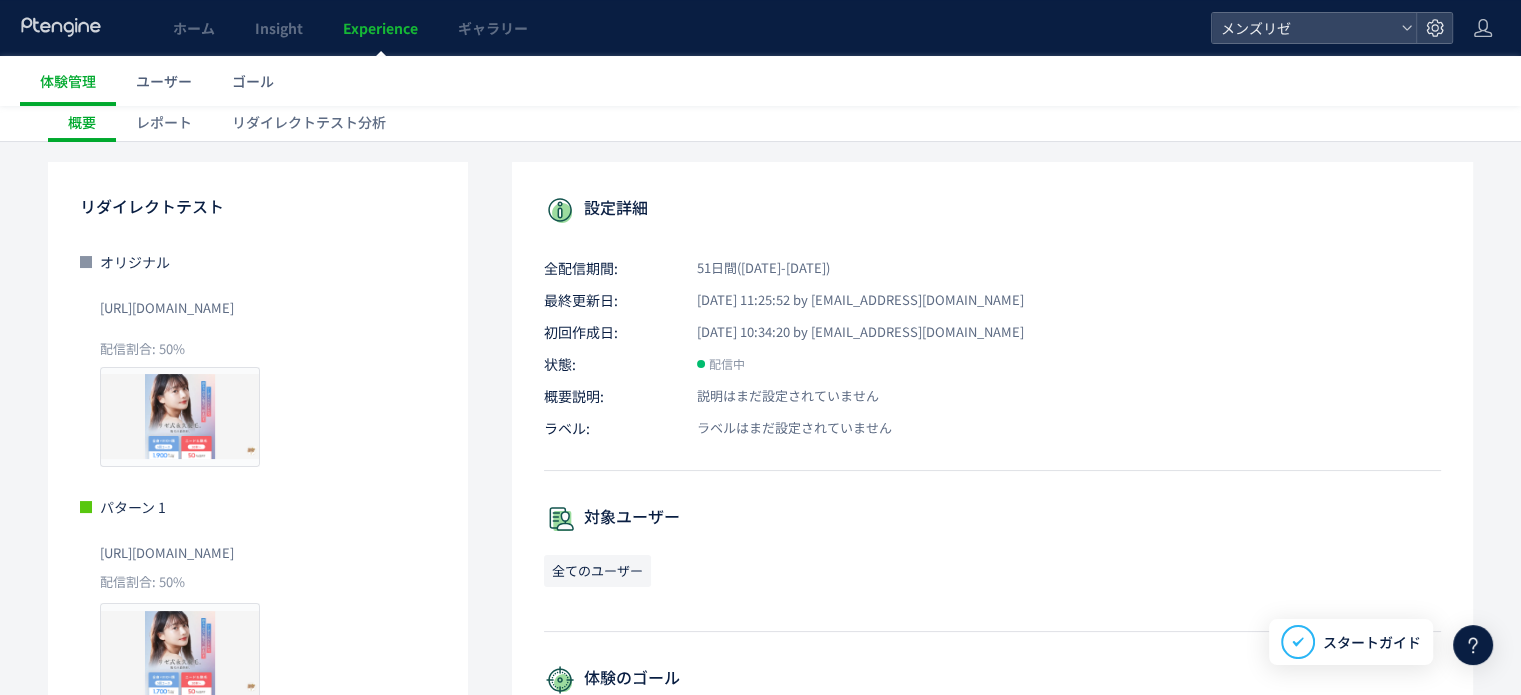 click on "リダイレクトテスト分析" 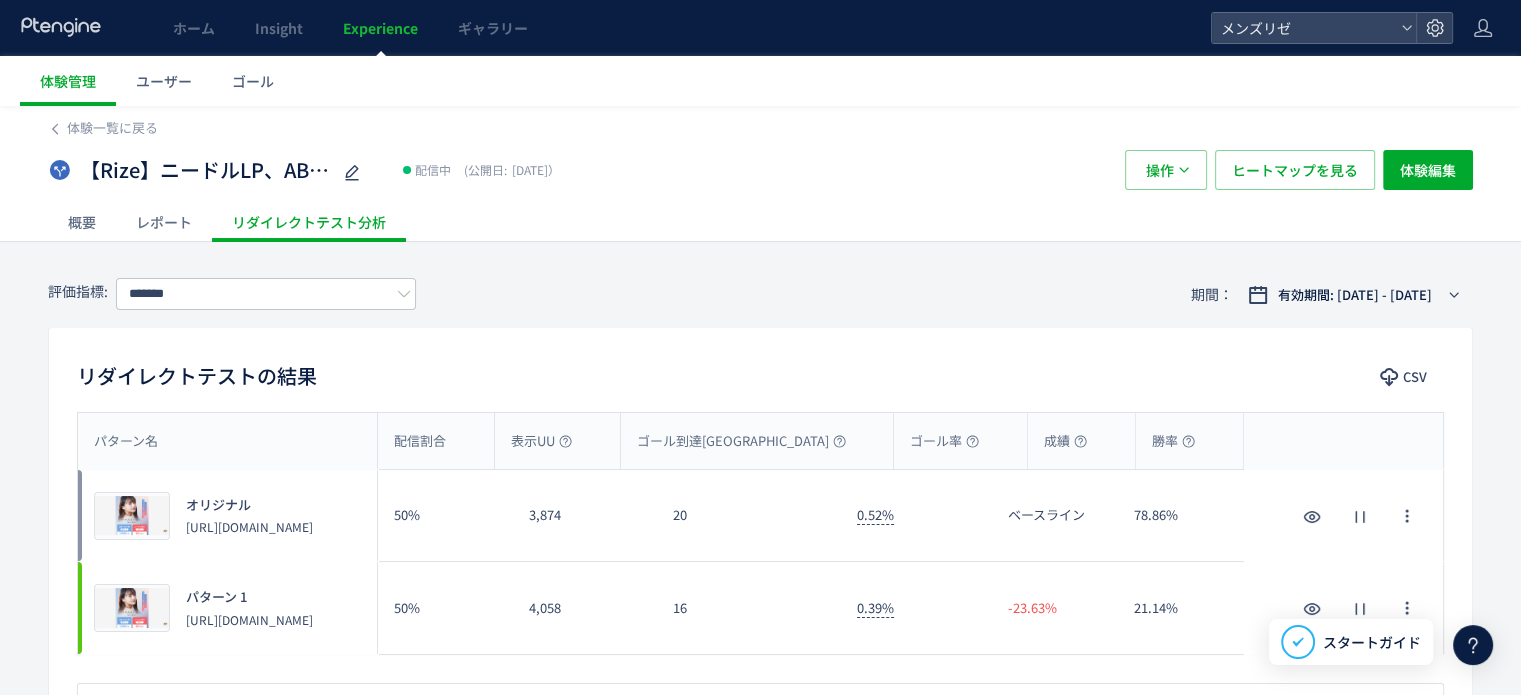 scroll, scrollTop: 0, scrollLeft: 0, axis: both 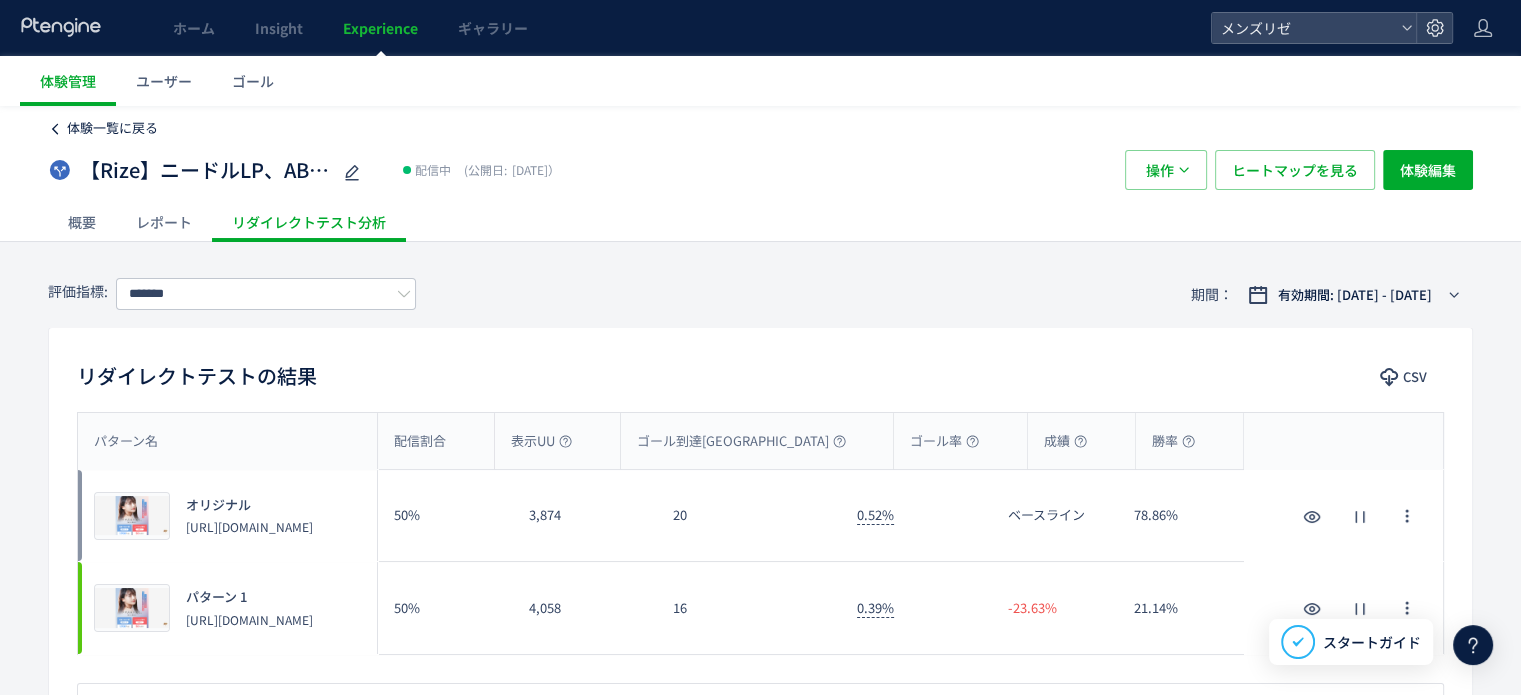 click 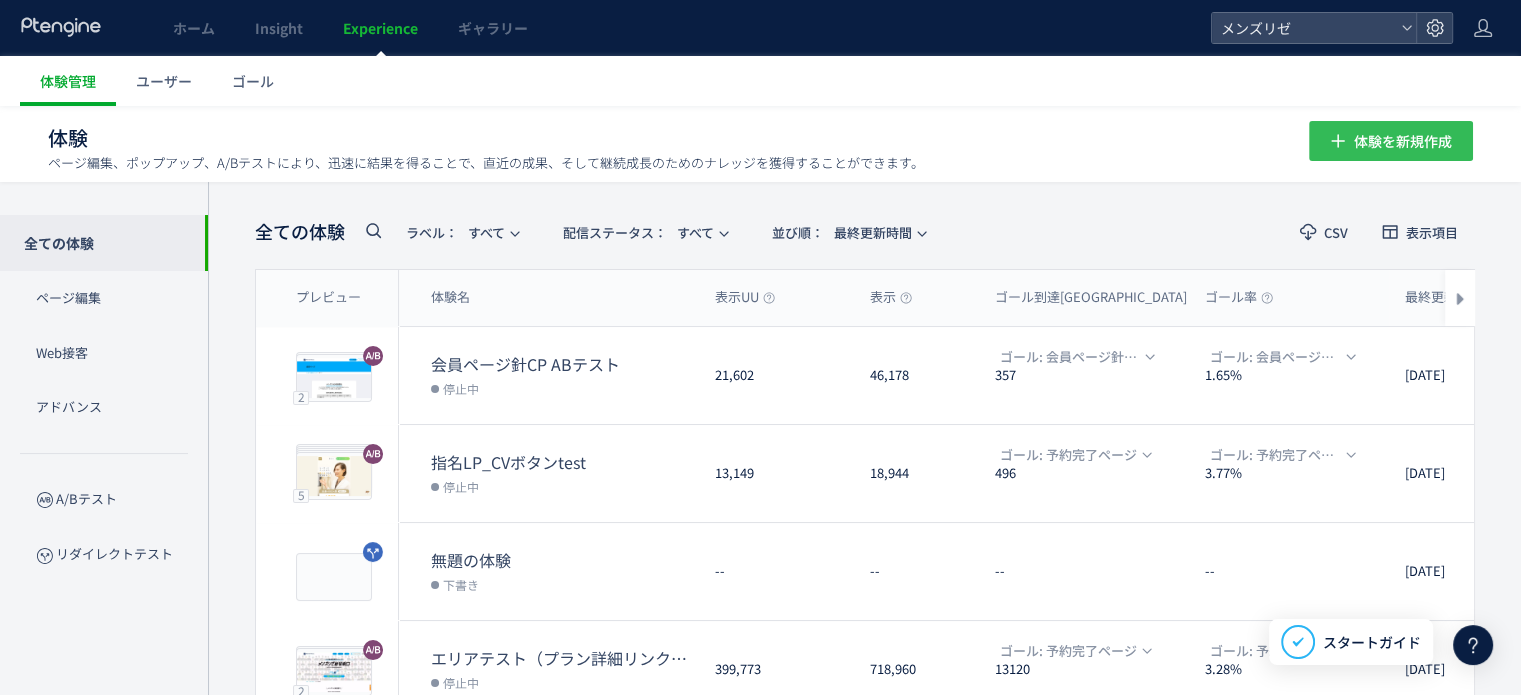 click on "体験を新規作成" at bounding box center (1403, 141) 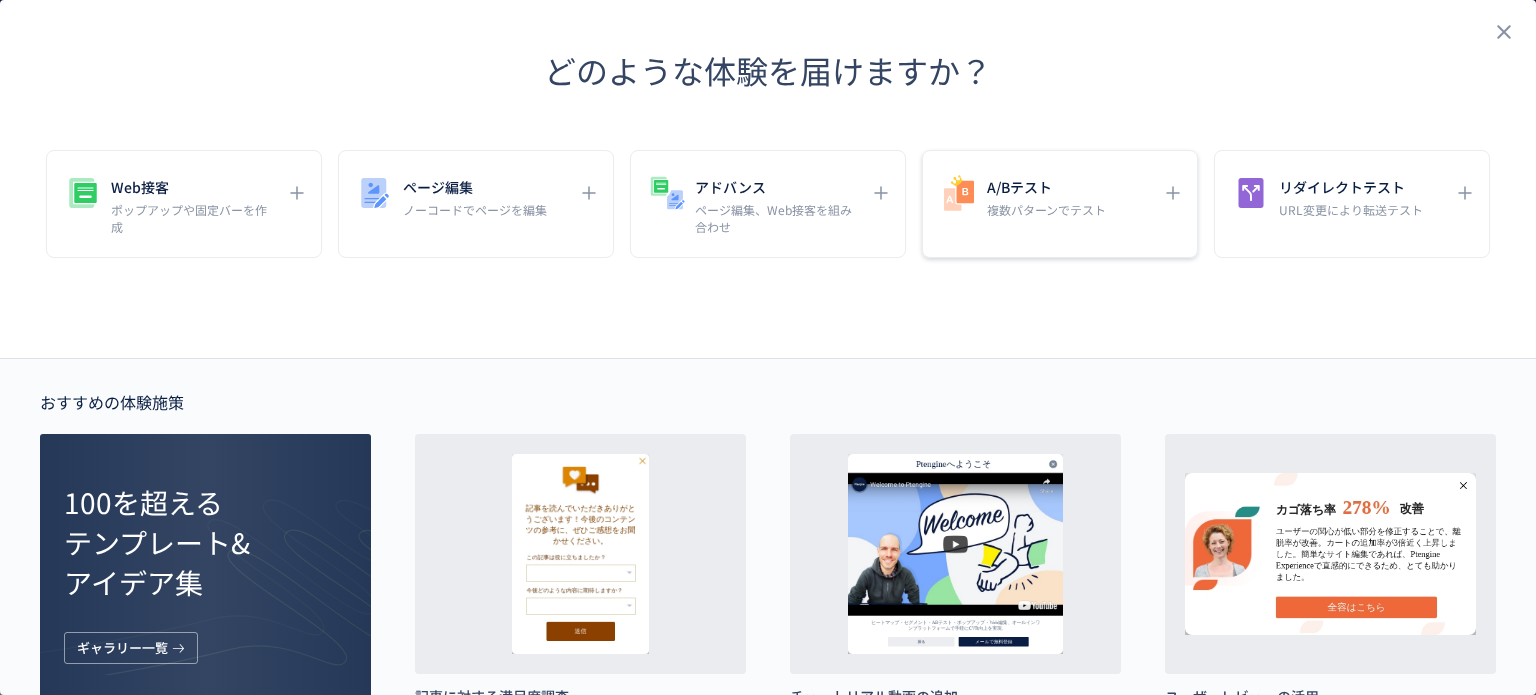 click on "A/Bテスト 複数パターンでテスト" at bounding box center (1045, 195) 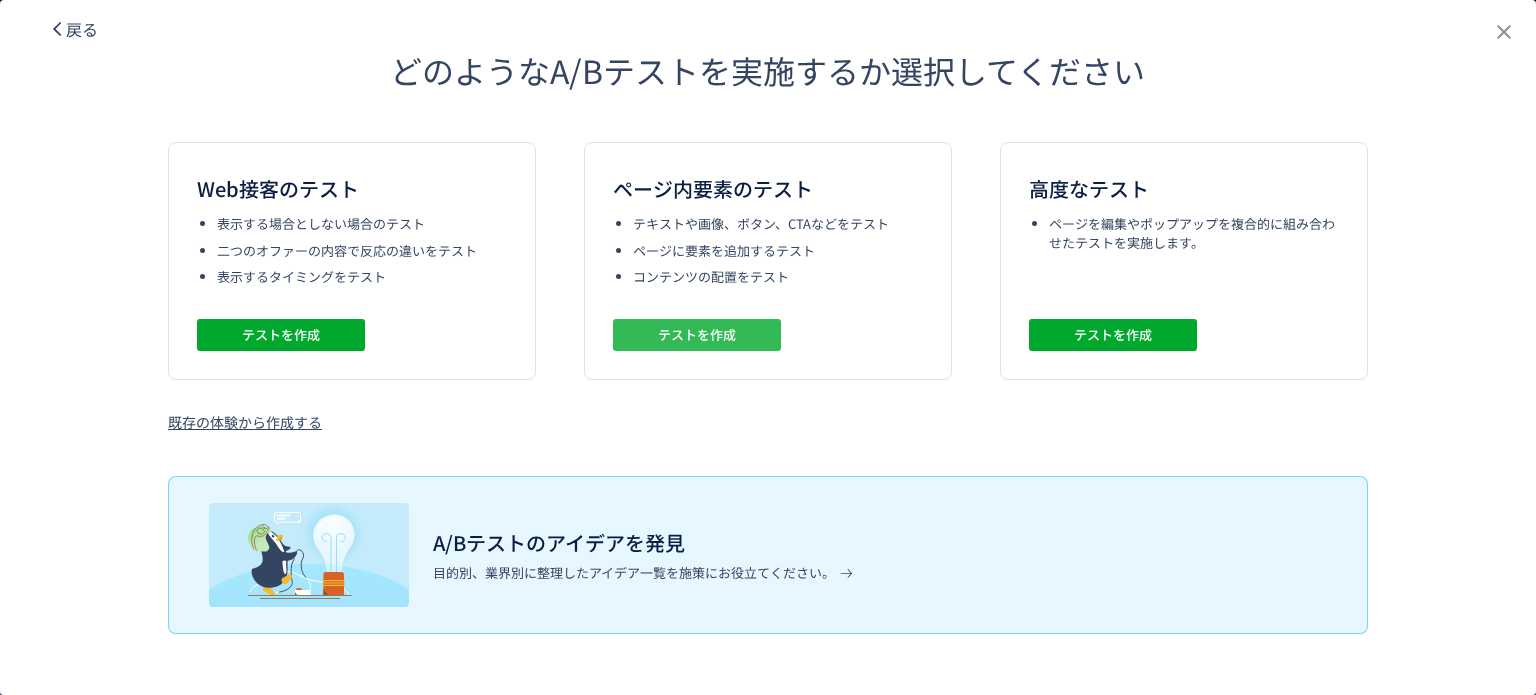 click on "テストを作成" at bounding box center (697, 335) 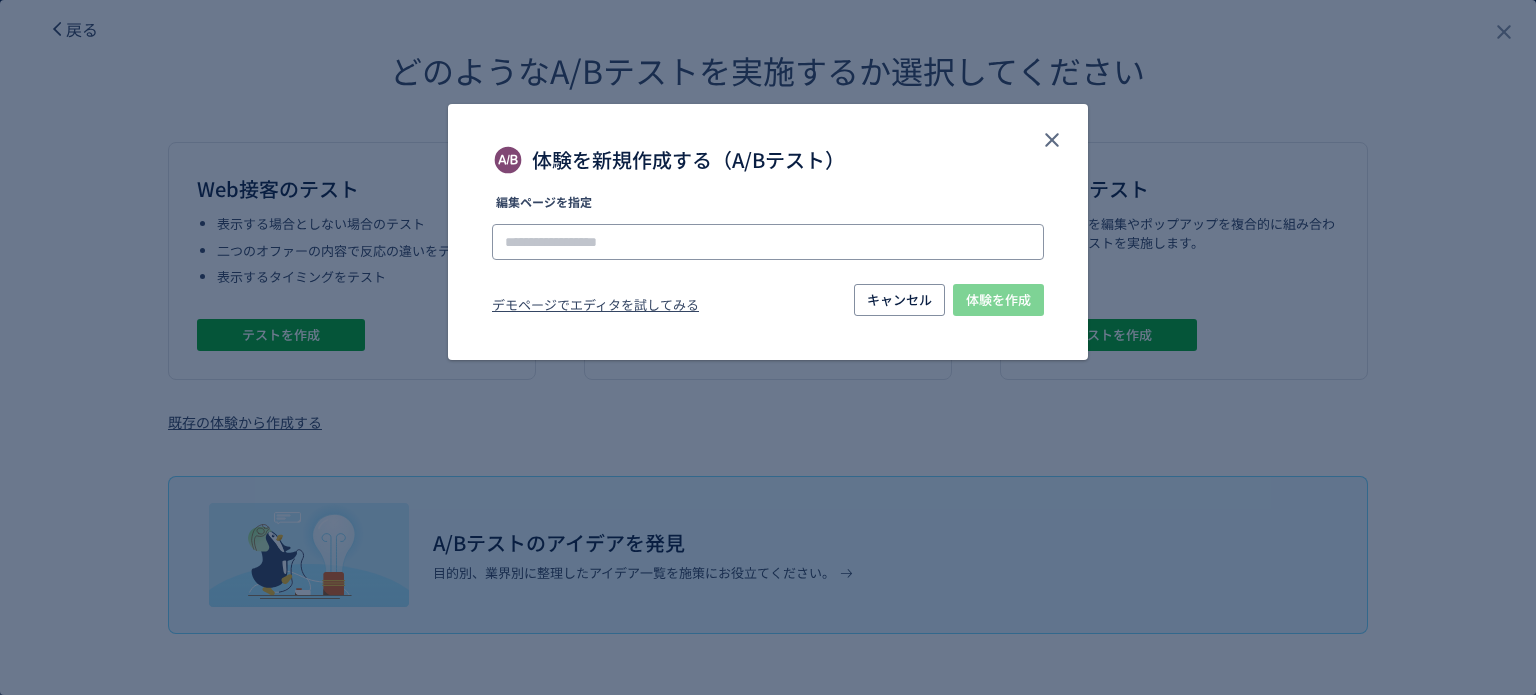 click 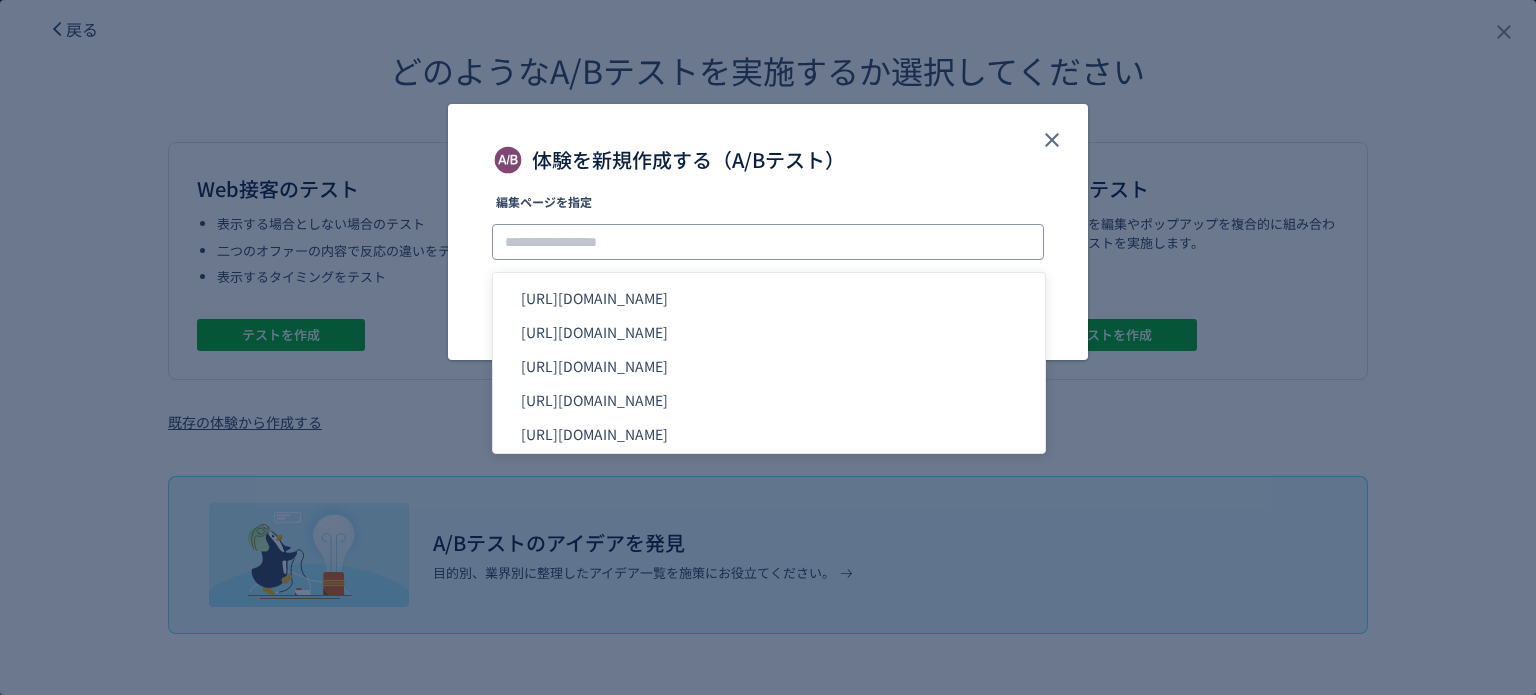 paste on "**********" 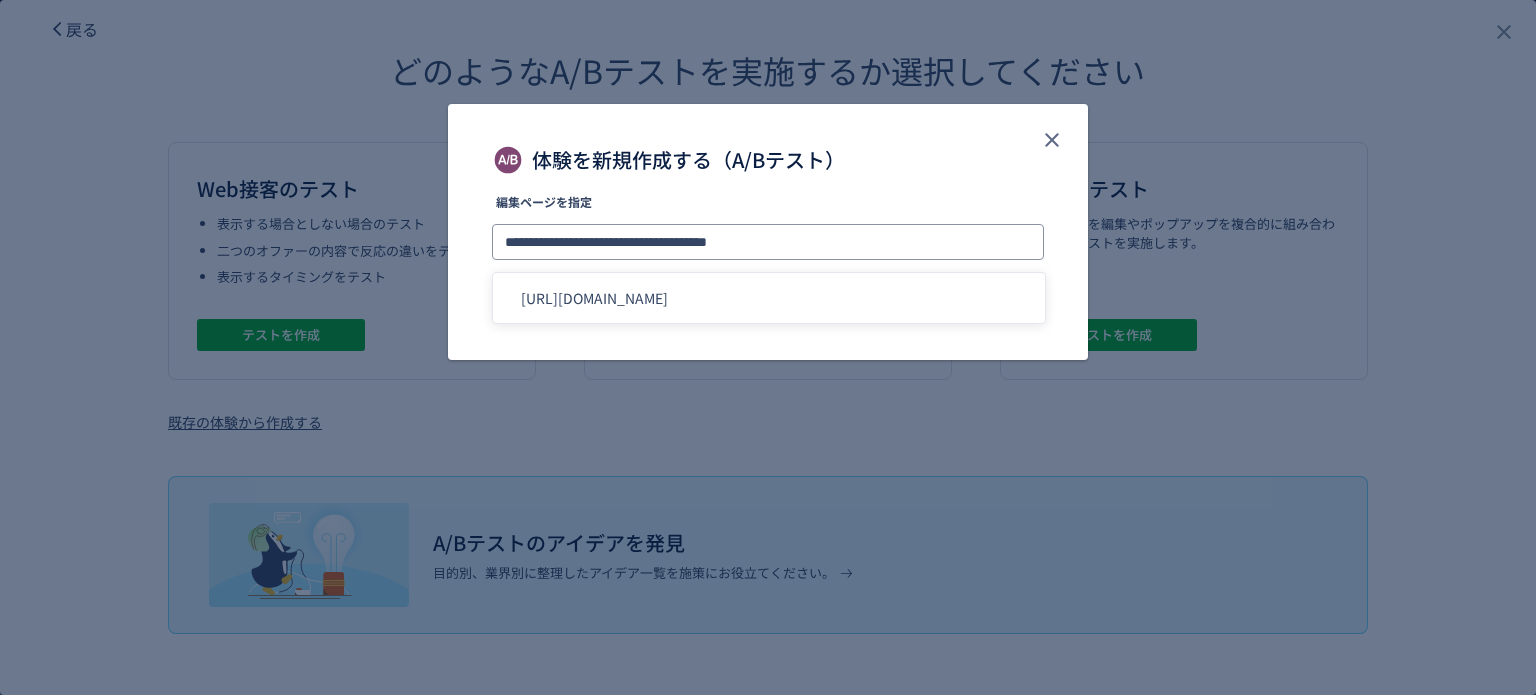 type on "**********" 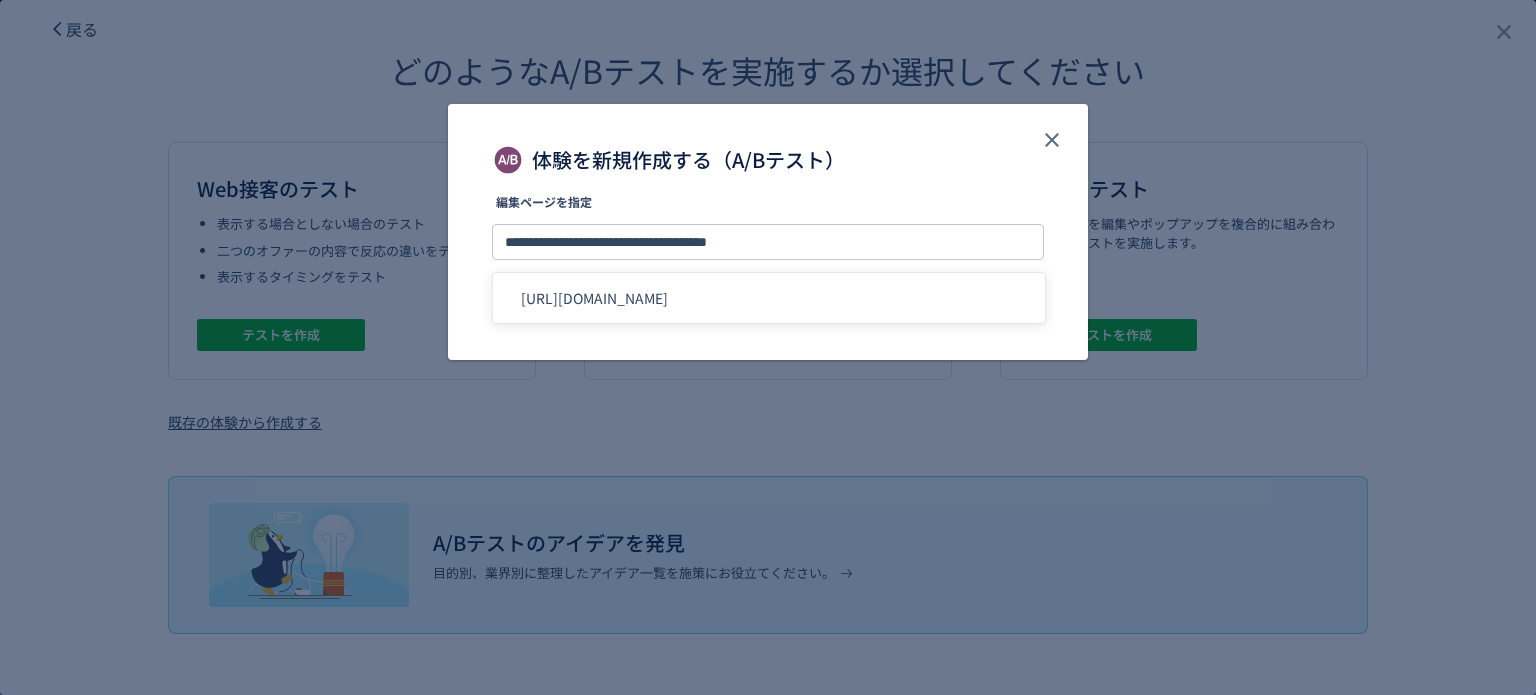click at bounding box center (768, 352) 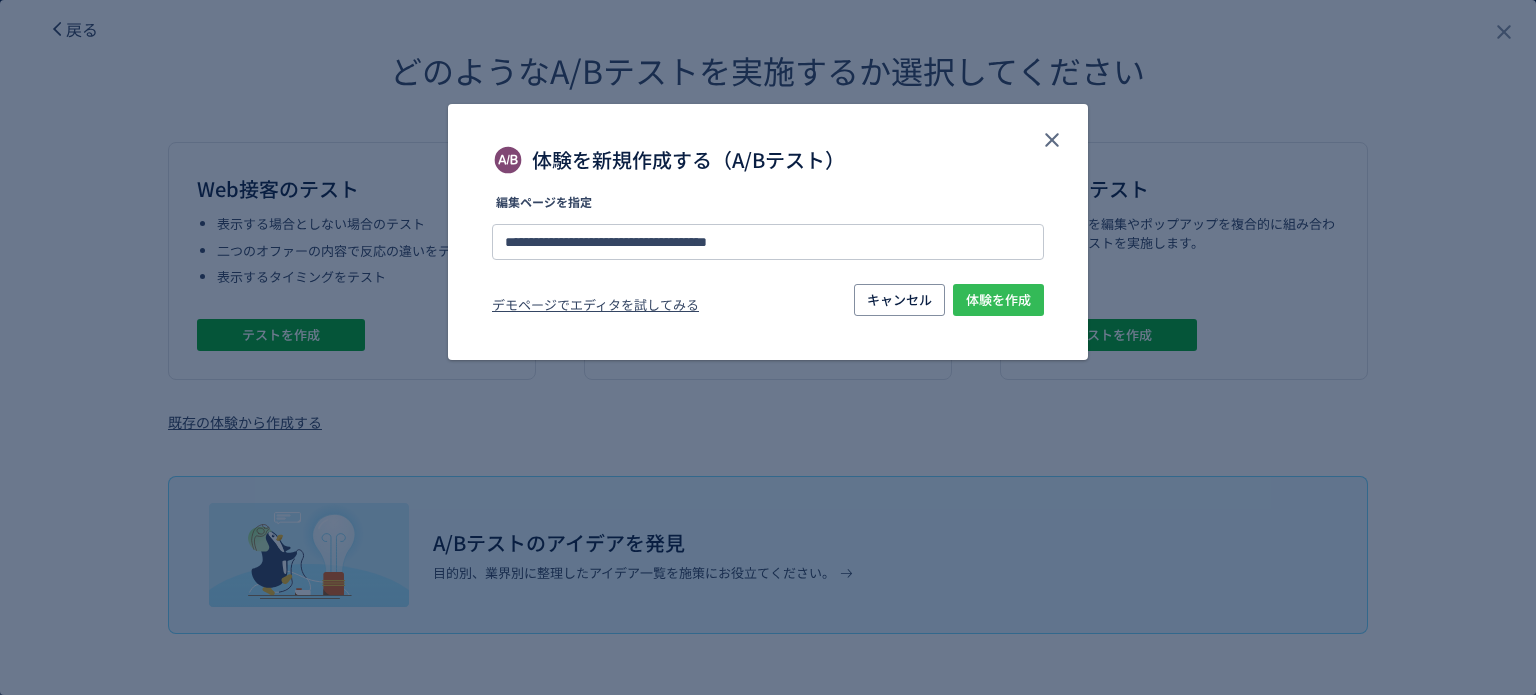 click on "体験を作成" at bounding box center (998, 300) 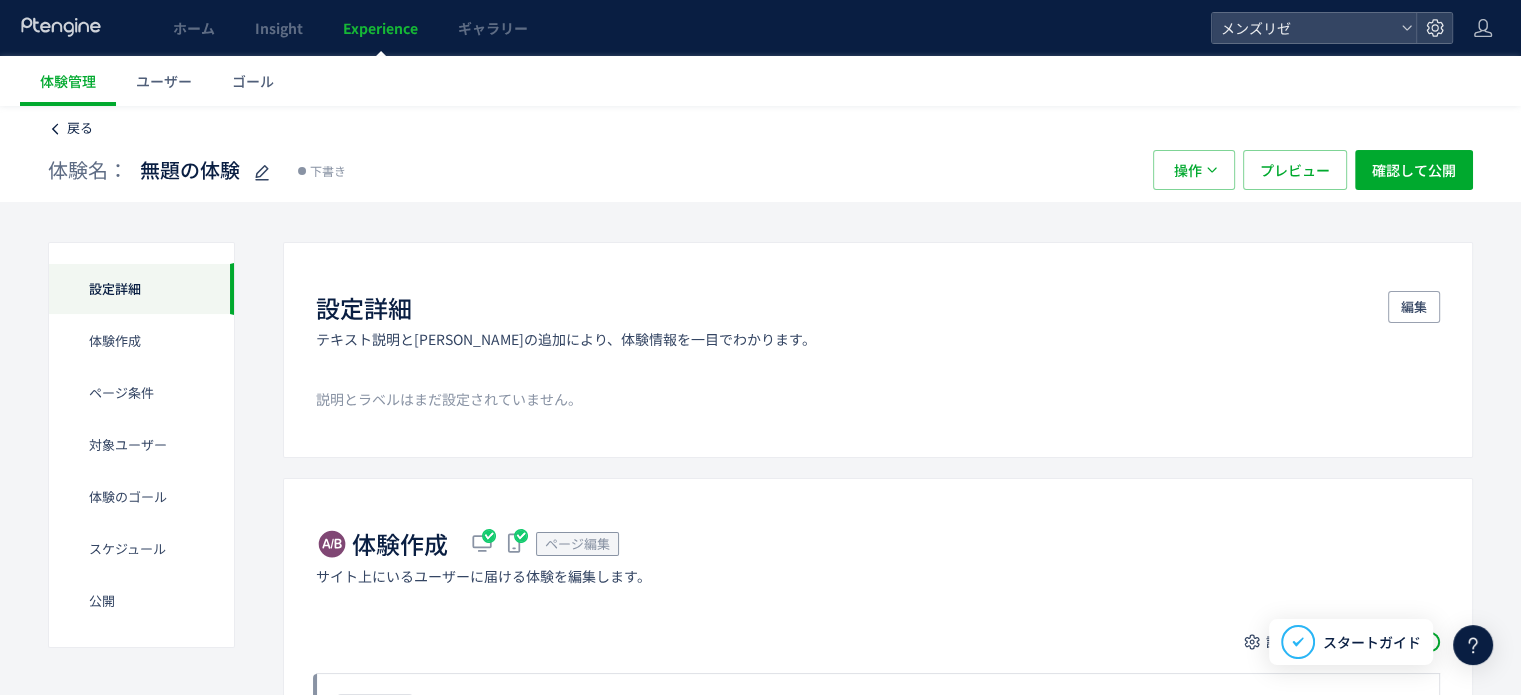 click 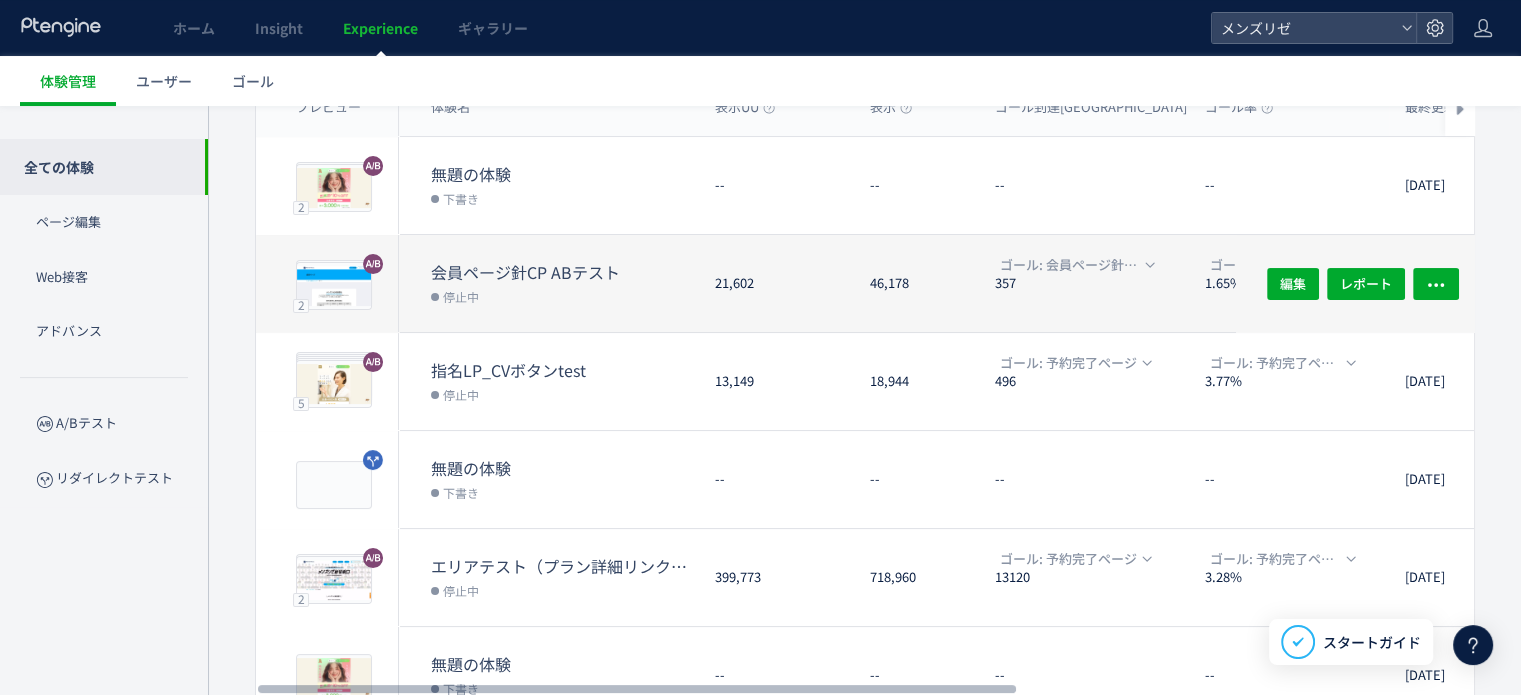 scroll, scrollTop: 191, scrollLeft: 0, axis: vertical 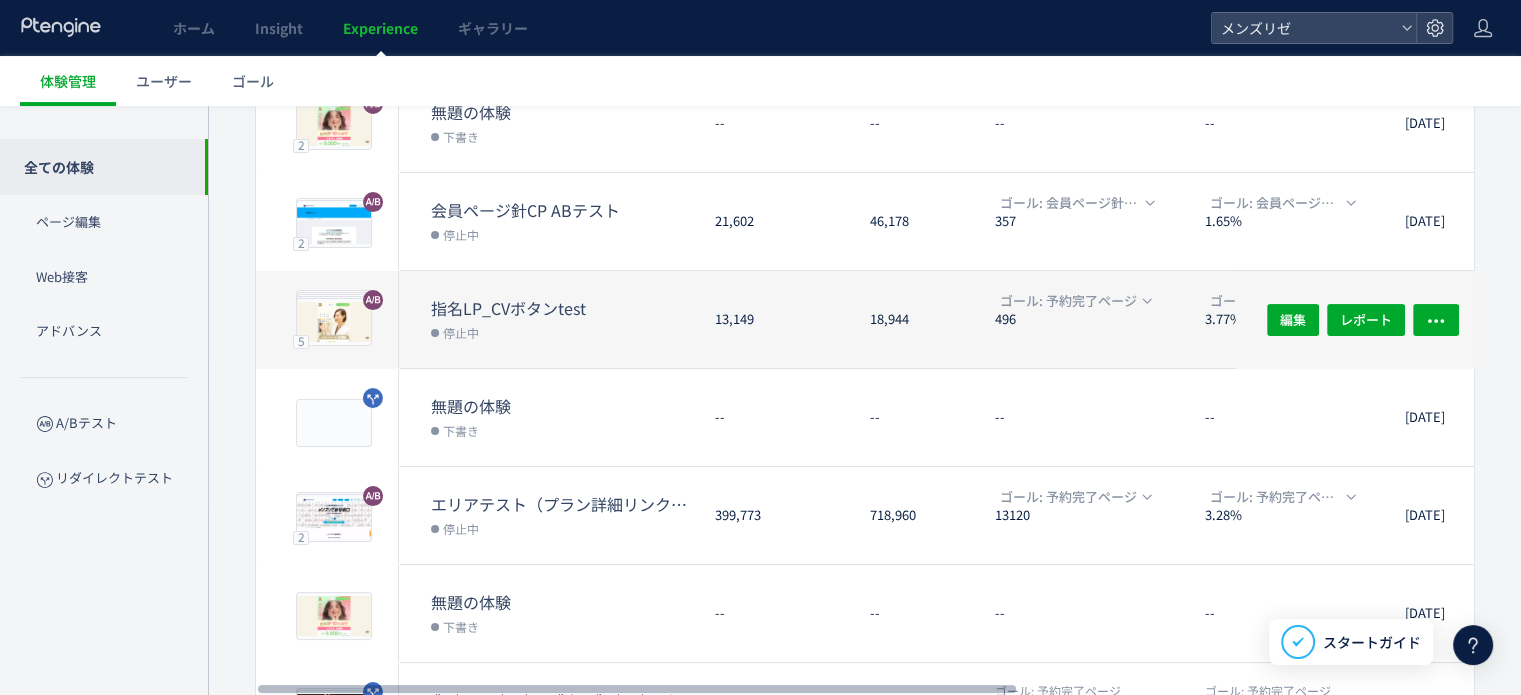 click on "指名LP_CVボタンtest" at bounding box center (565, 308) 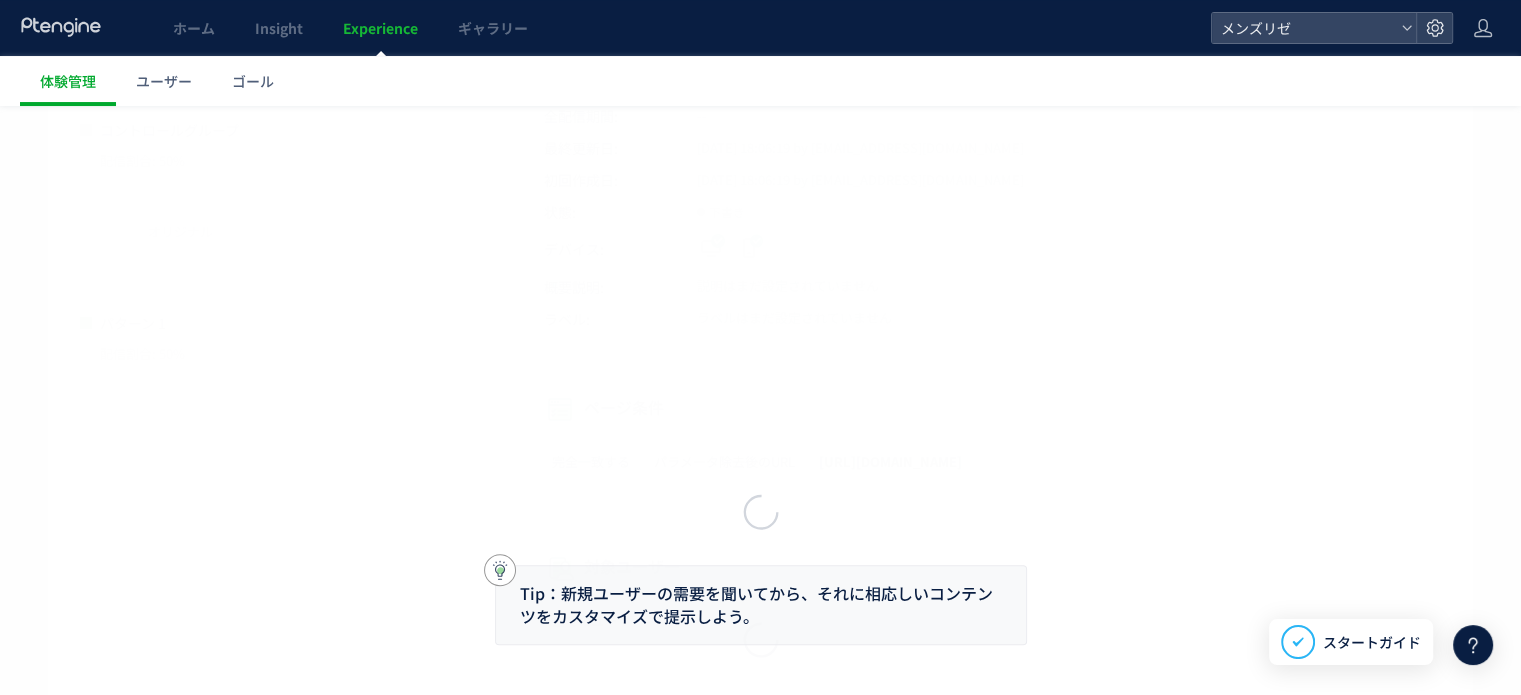 scroll, scrollTop: 0, scrollLeft: 0, axis: both 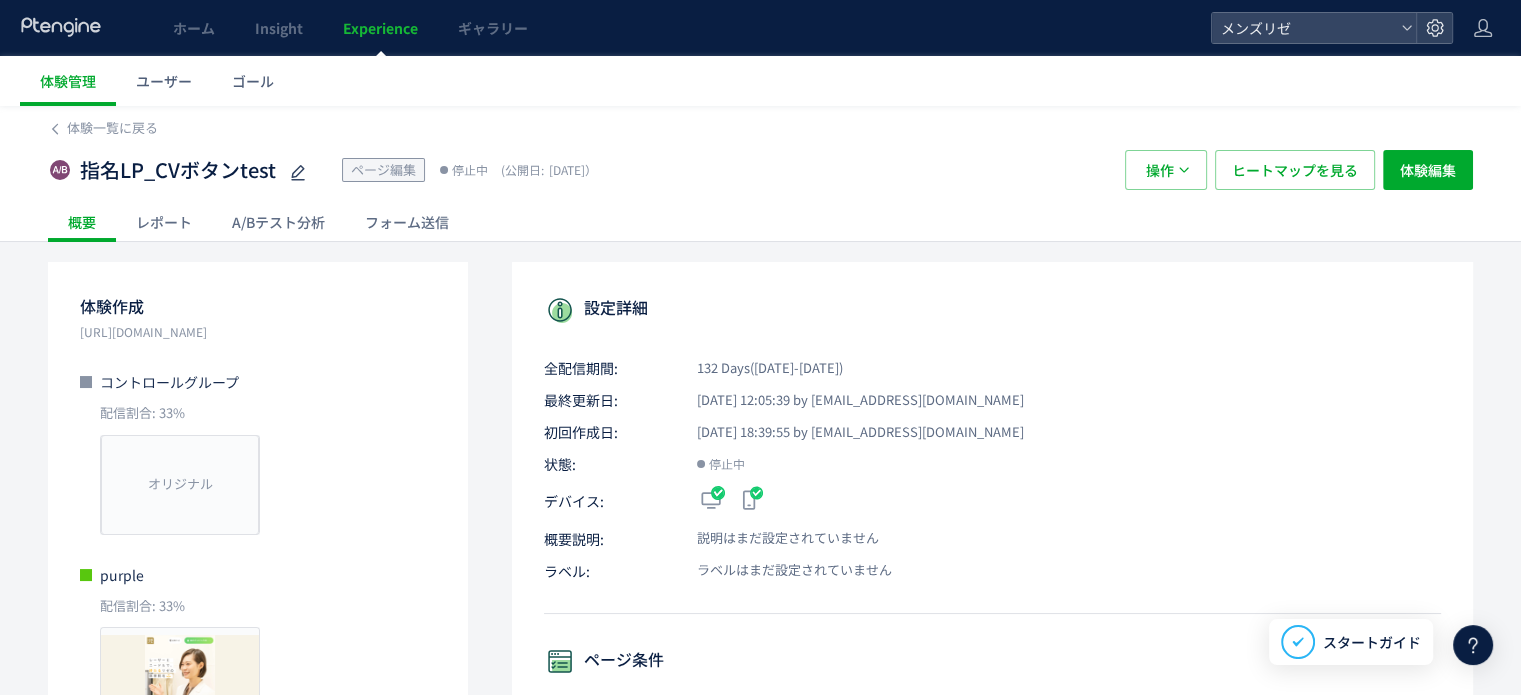 click on "A/Bテスト分析" 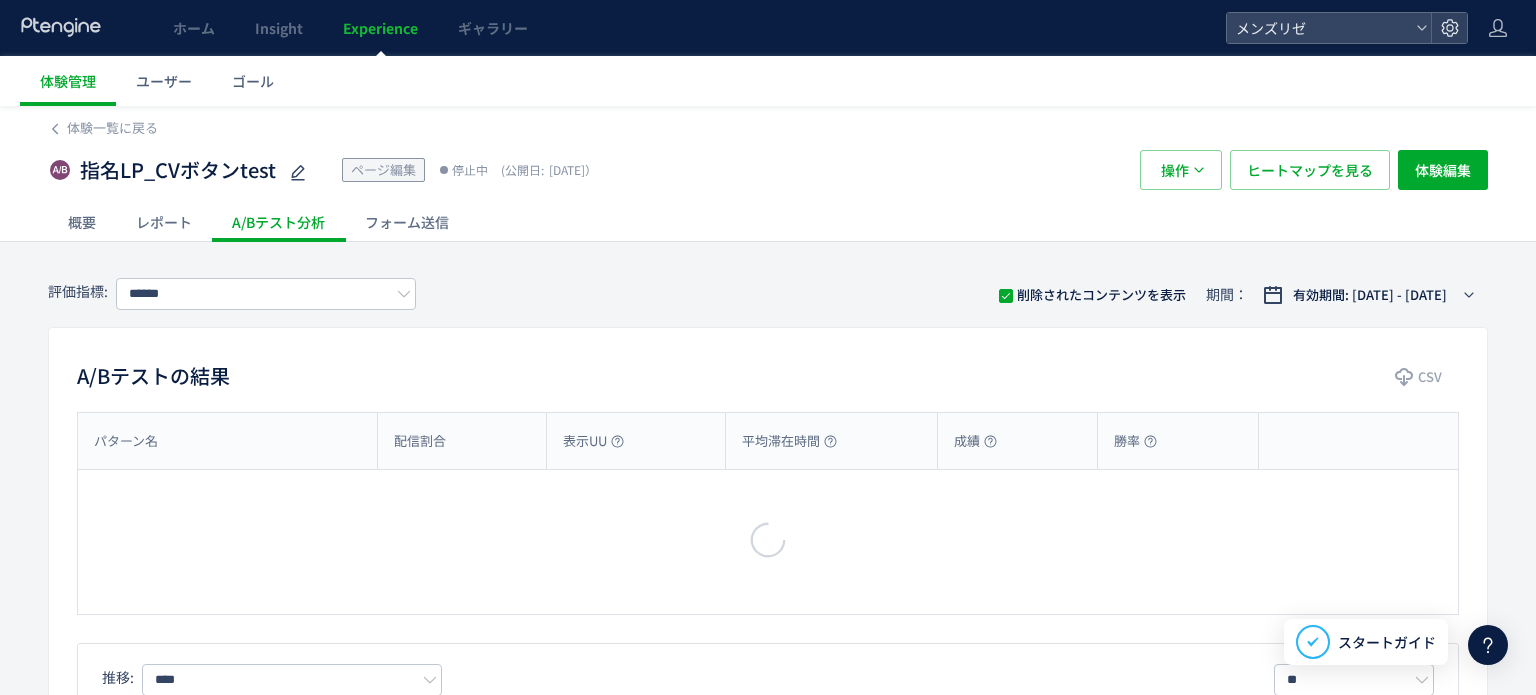 type on "**********" 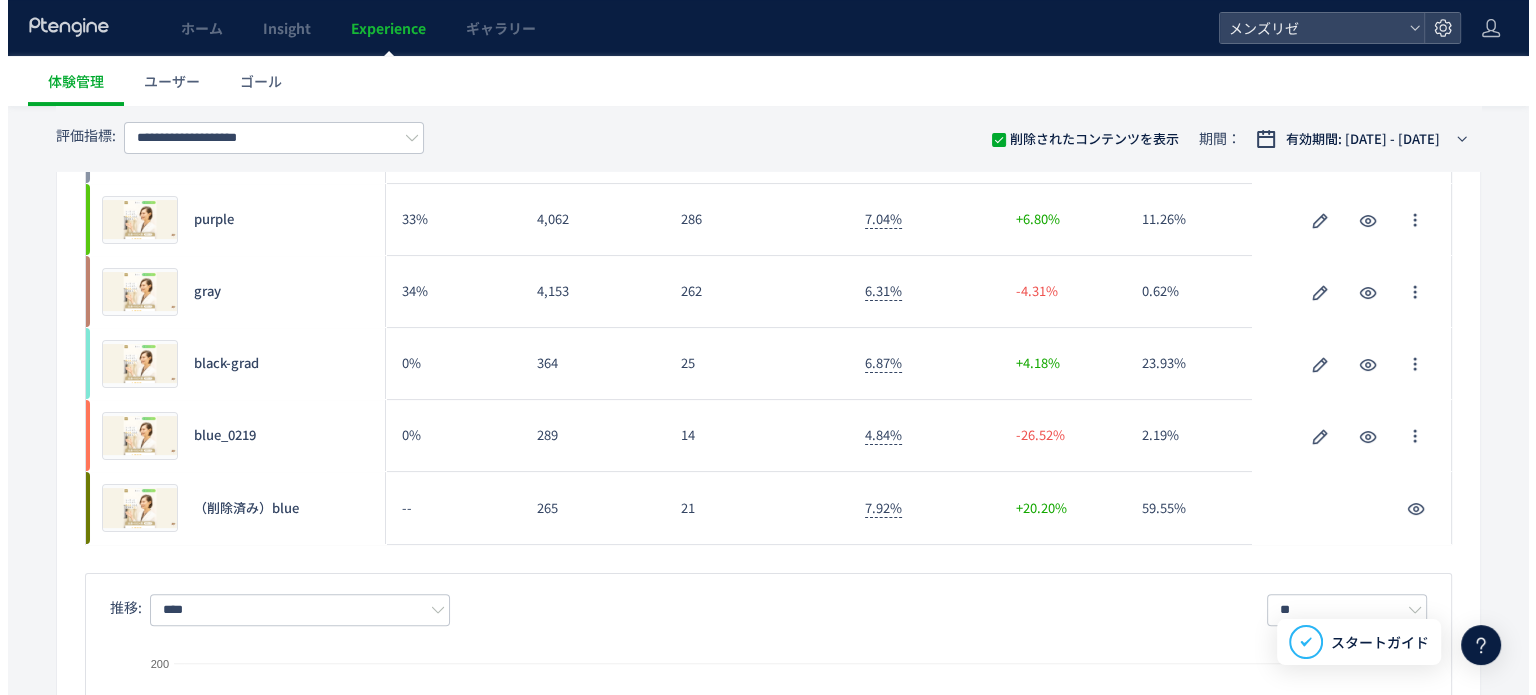 scroll, scrollTop: 194, scrollLeft: 0, axis: vertical 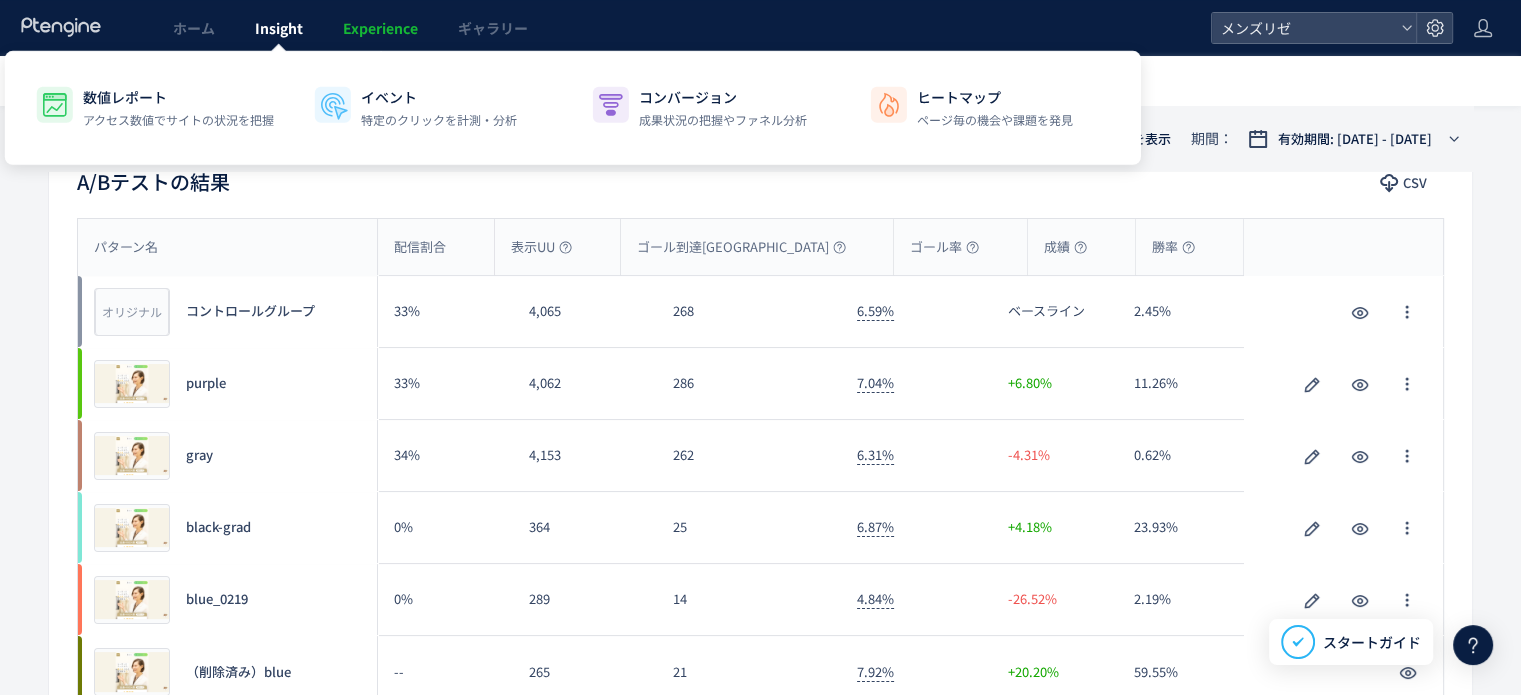 click on "Insight" 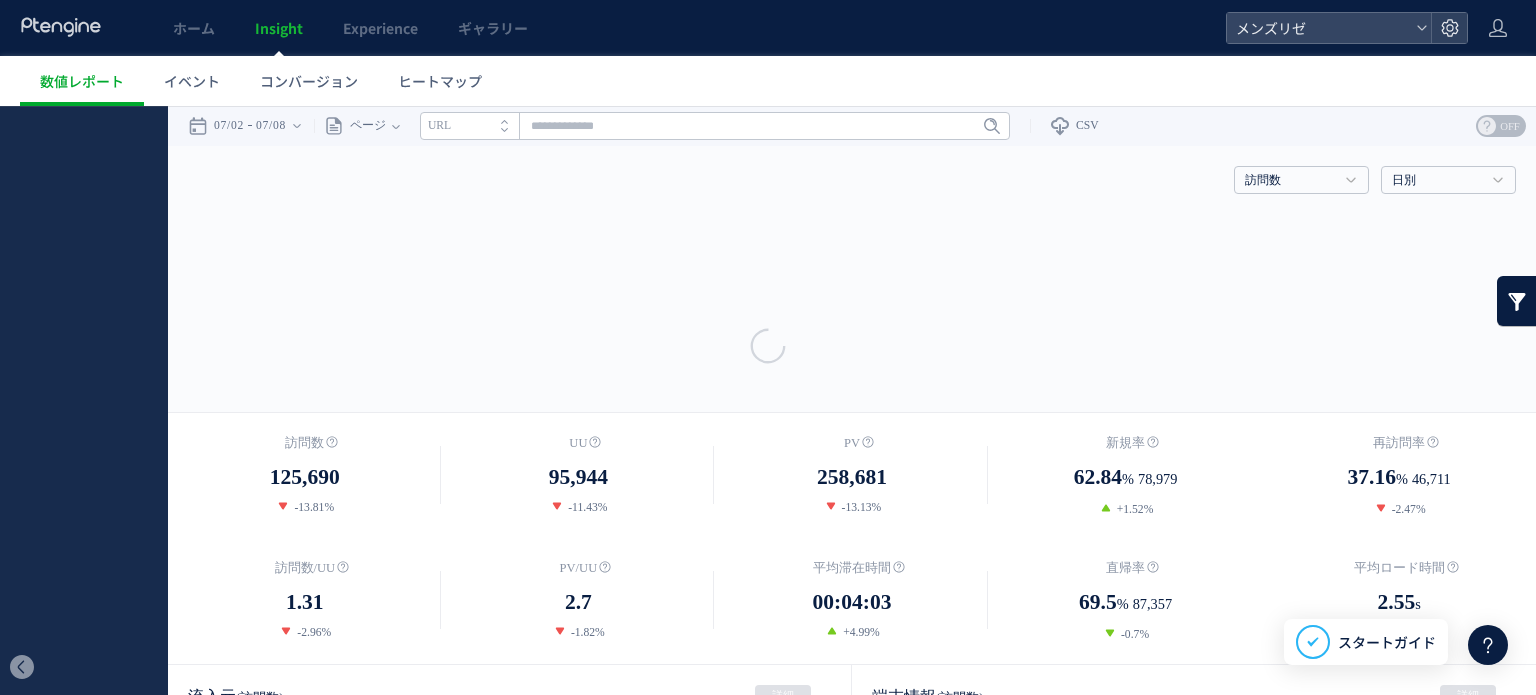 scroll, scrollTop: 0, scrollLeft: 0, axis: both 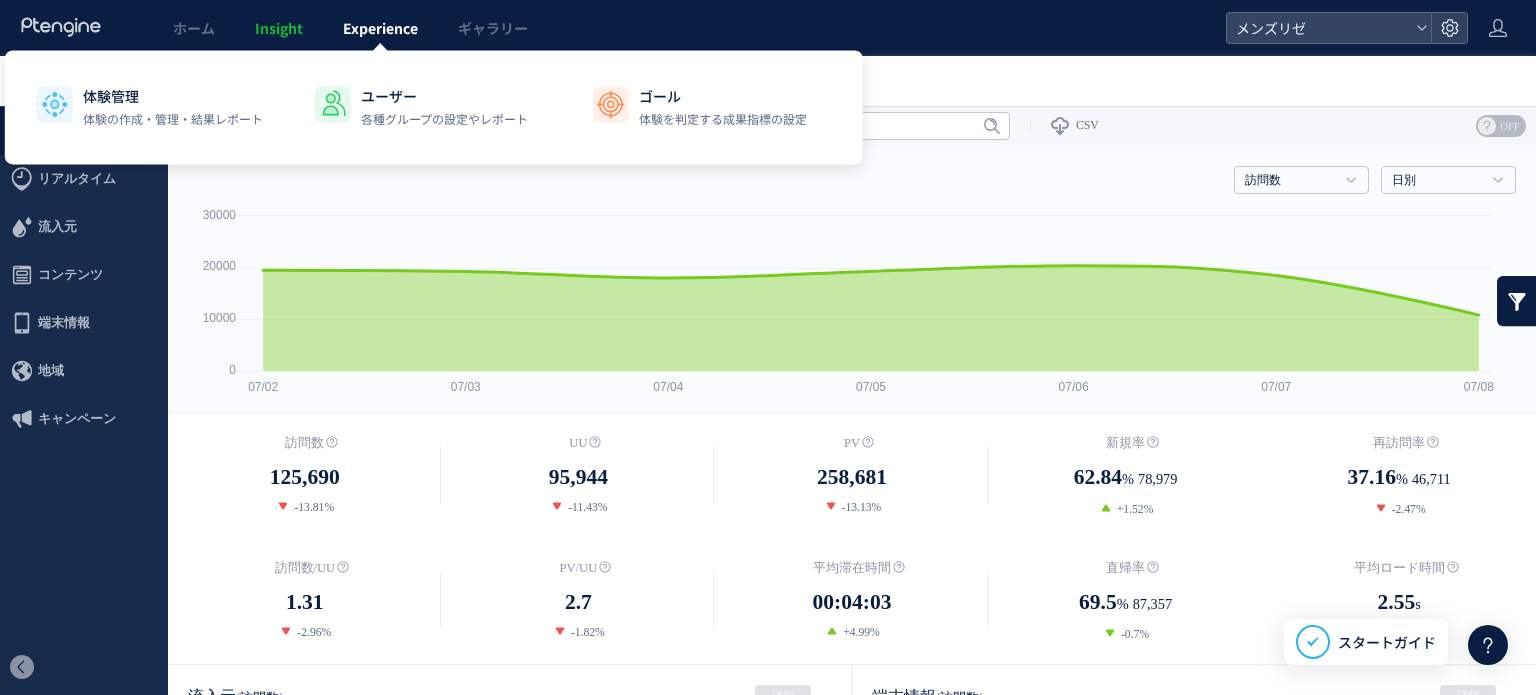 click on "Experience" at bounding box center [380, 28] 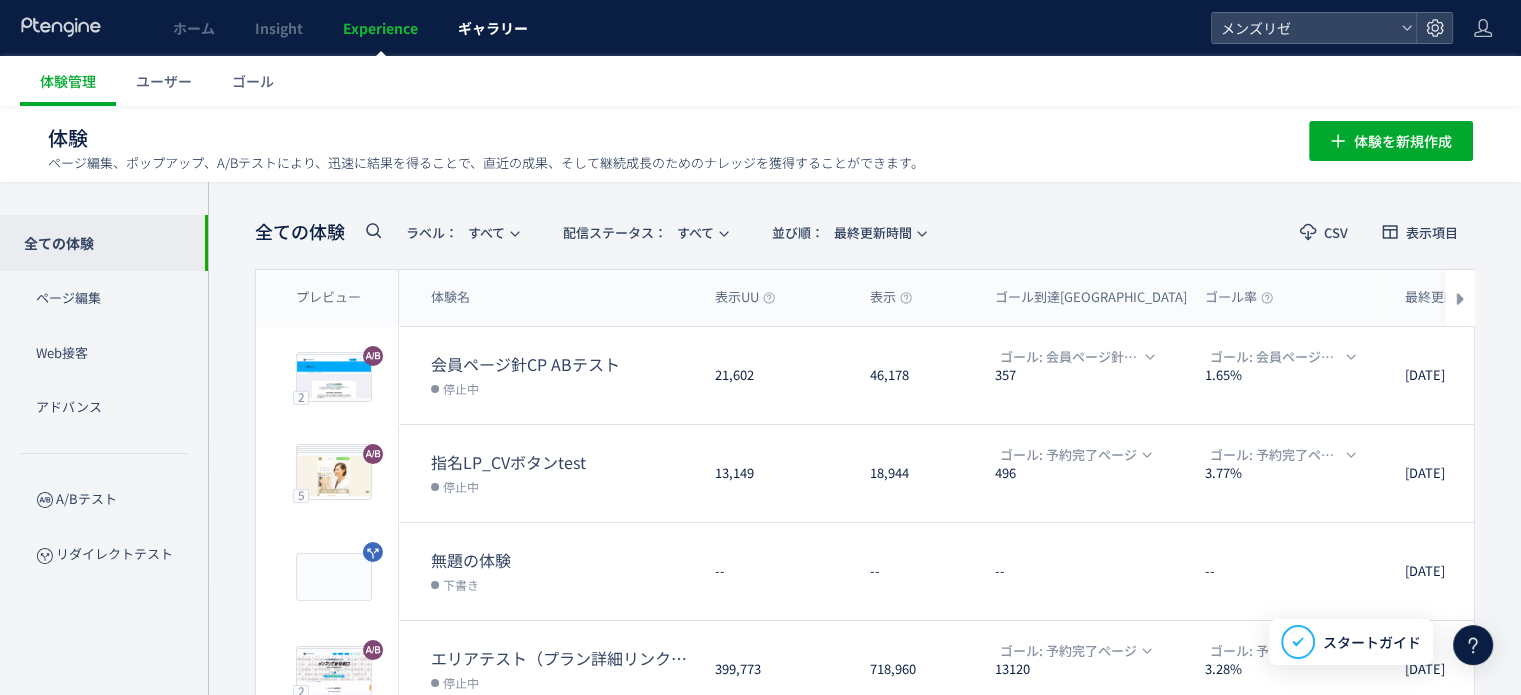 click on "ギャラリー" at bounding box center [493, 28] 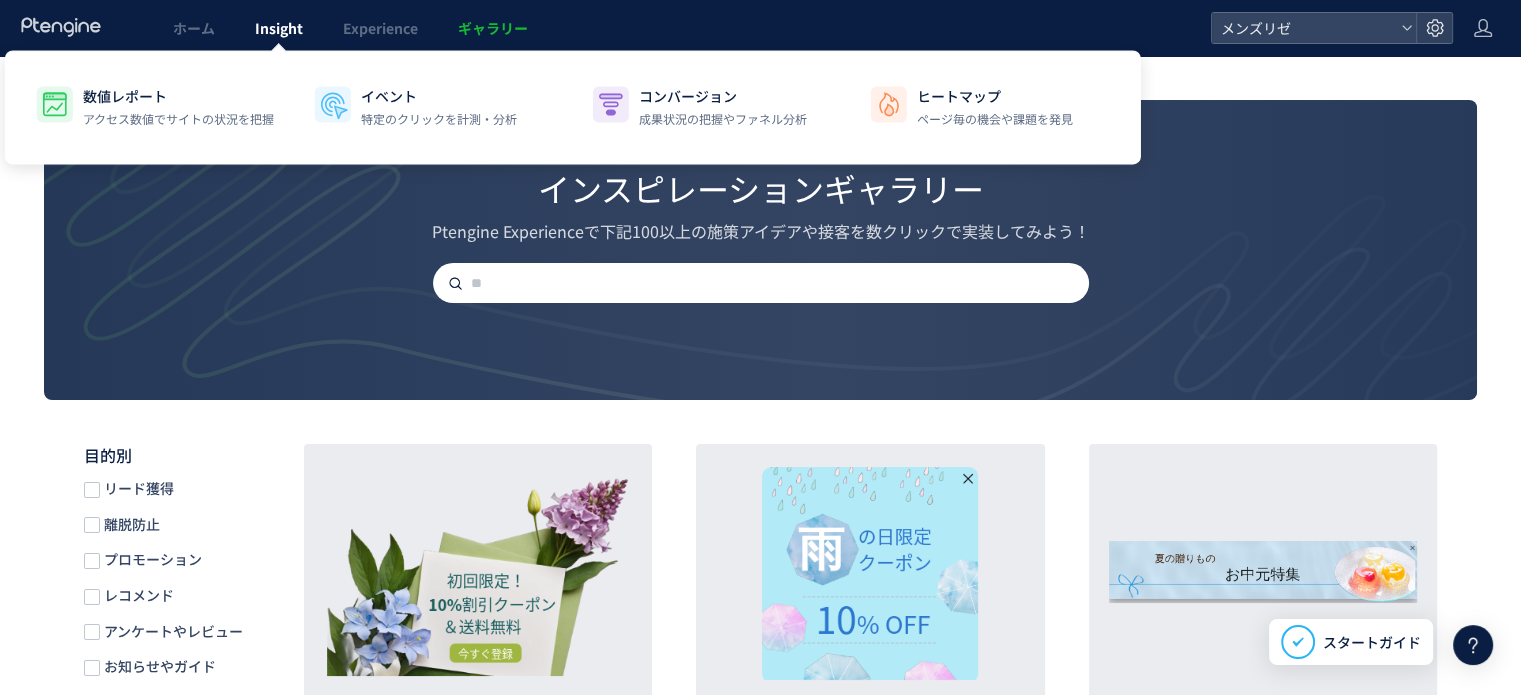 click on "Insight" at bounding box center [279, 28] 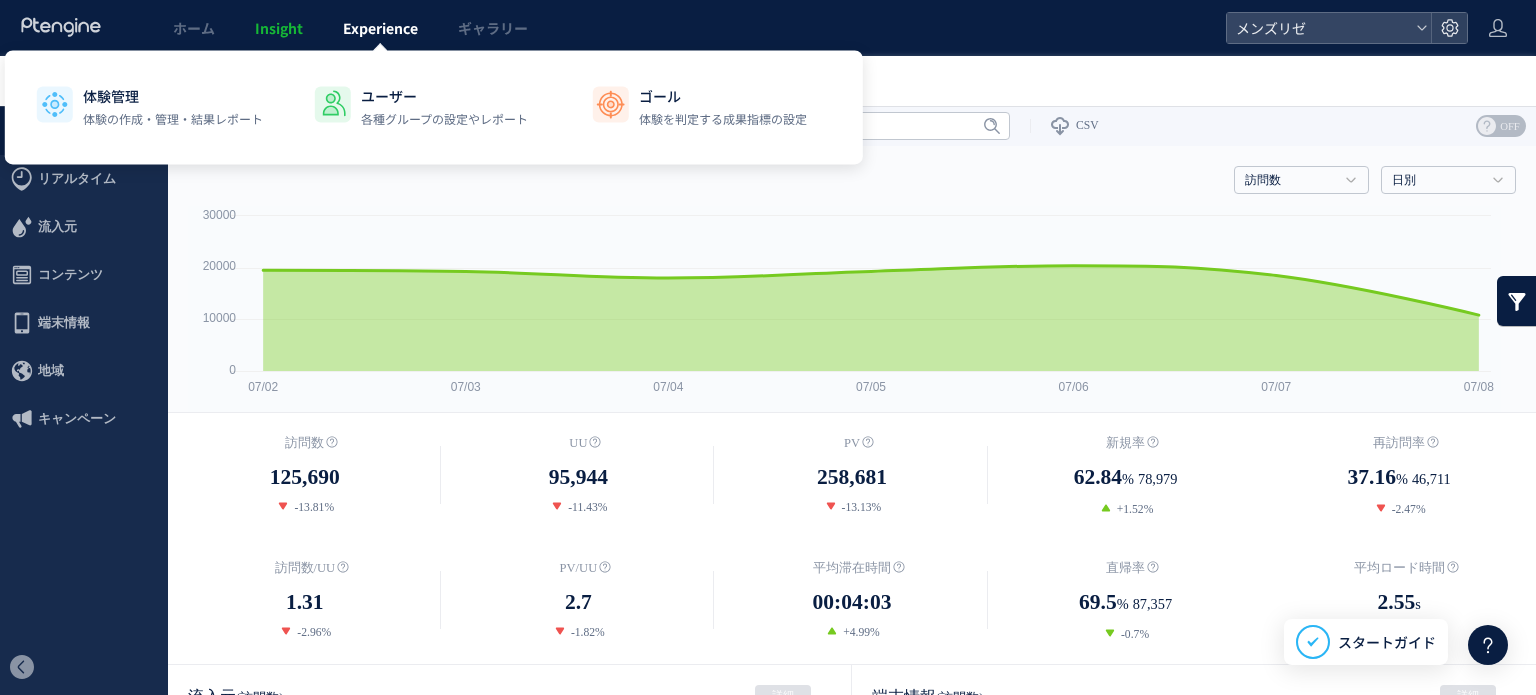 click on "Experience" at bounding box center [380, 28] 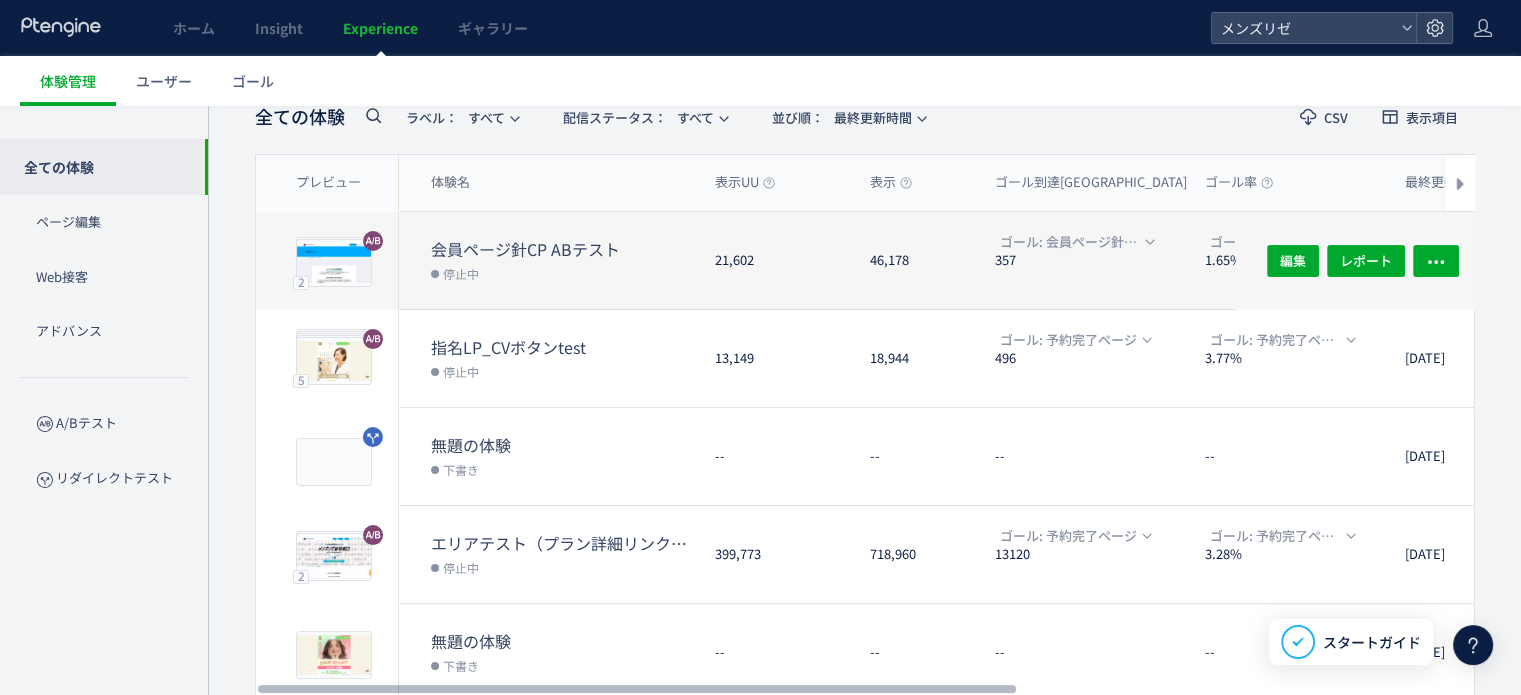 scroll, scrollTop: 84, scrollLeft: 0, axis: vertical 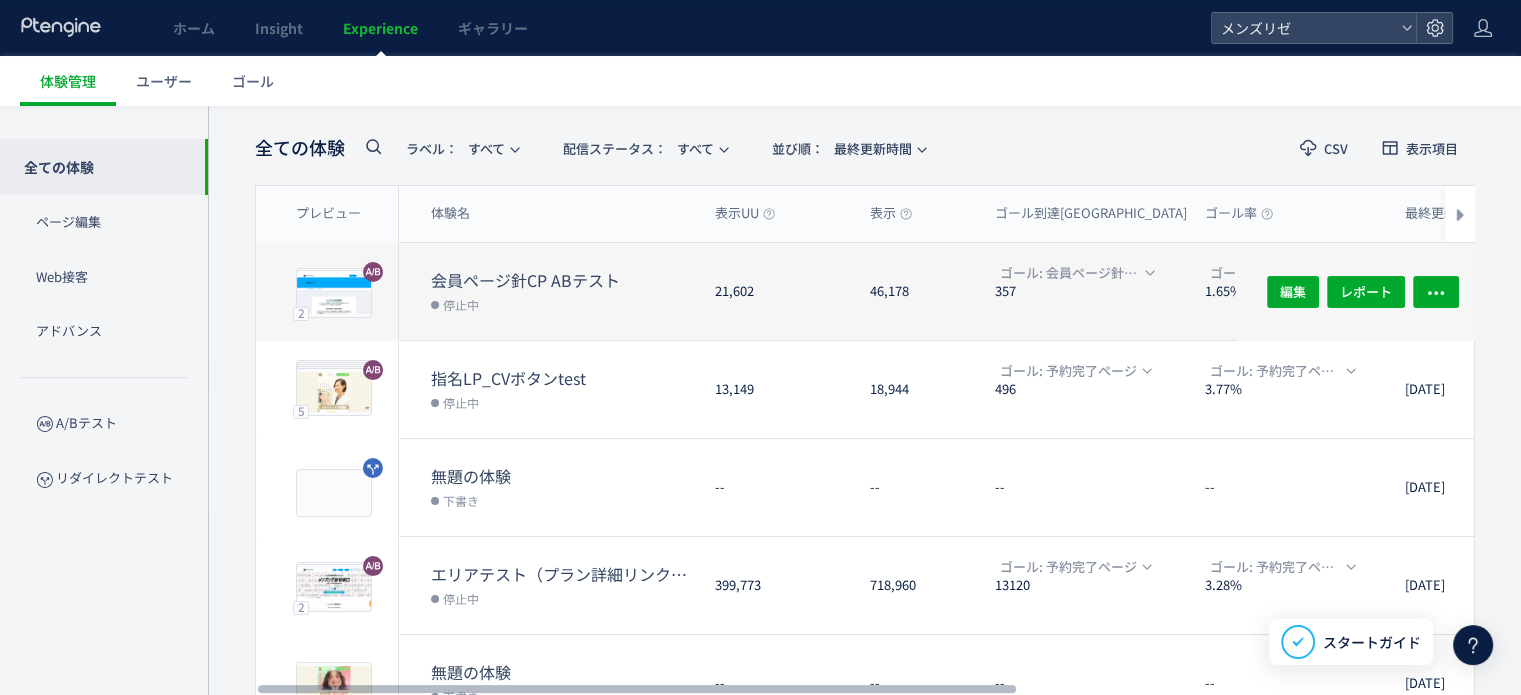 click on "会員ページ針CP ABテスト" at bounding box center [565, 280] 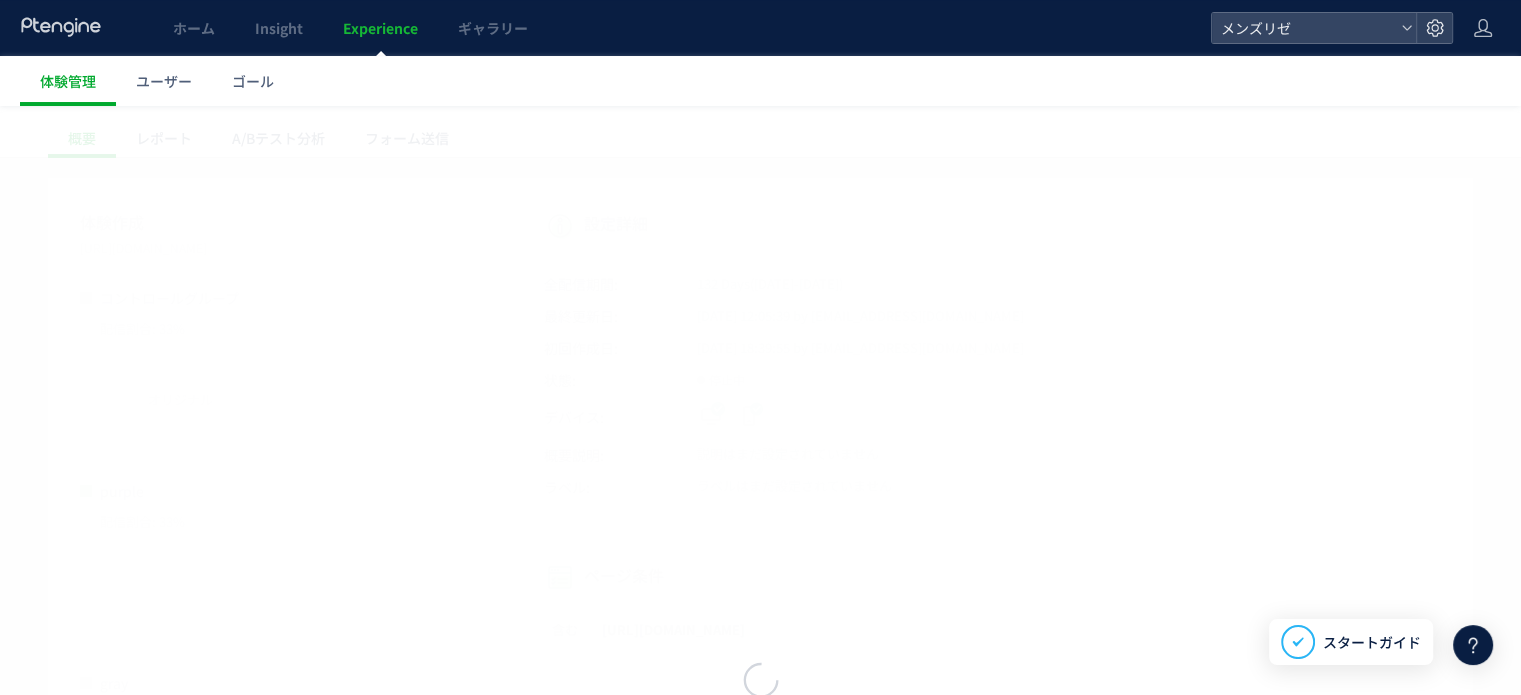 scroll, scrollTop: 0, scrollLeft: 0, axis: both 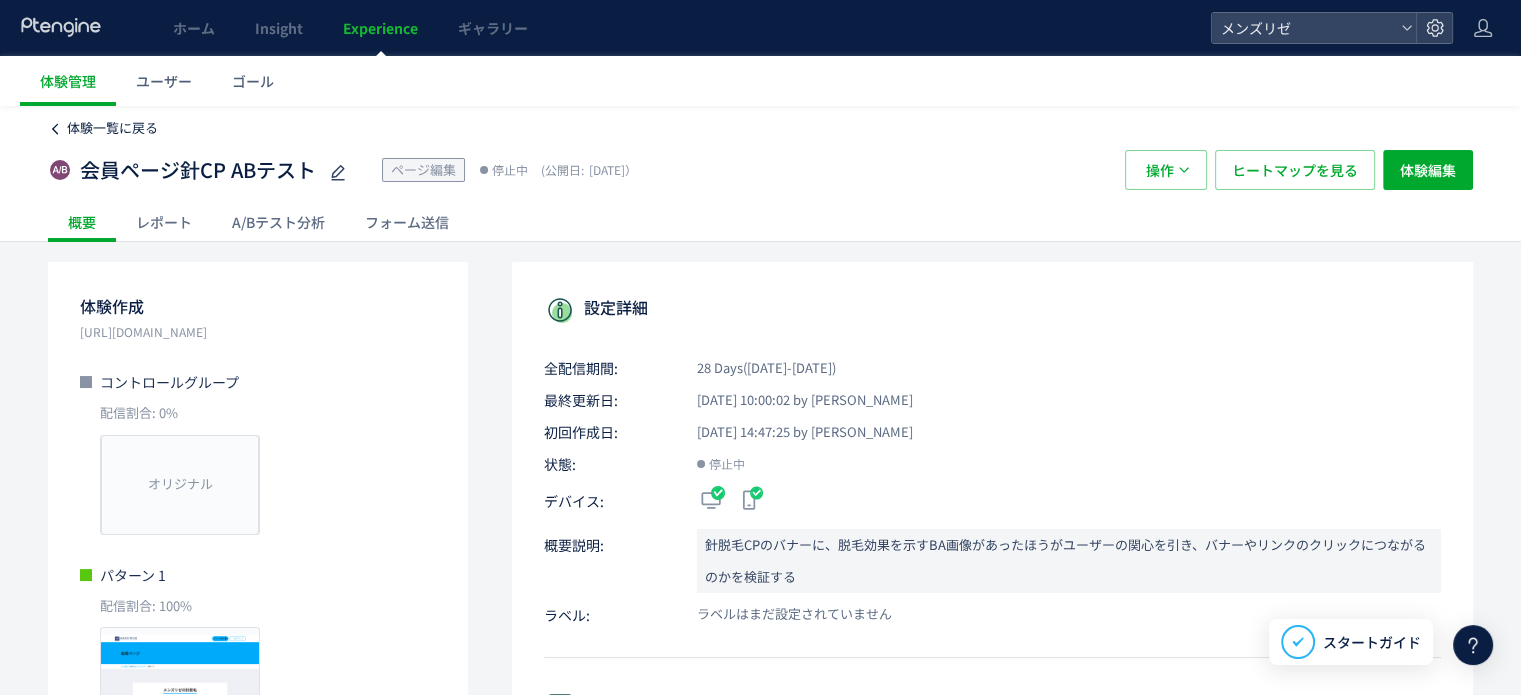 click 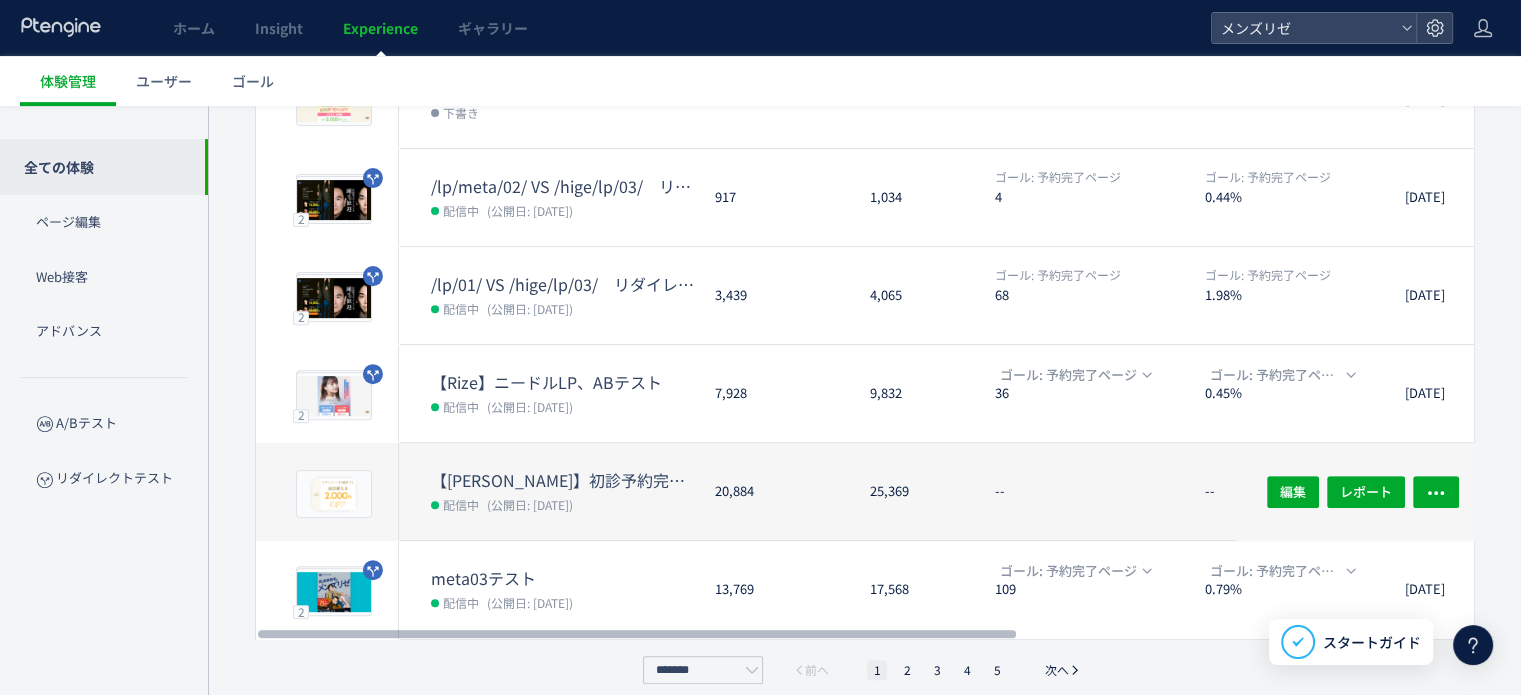 scroll, scrollTop: 684, scrollLeft: 0, axis: vertical 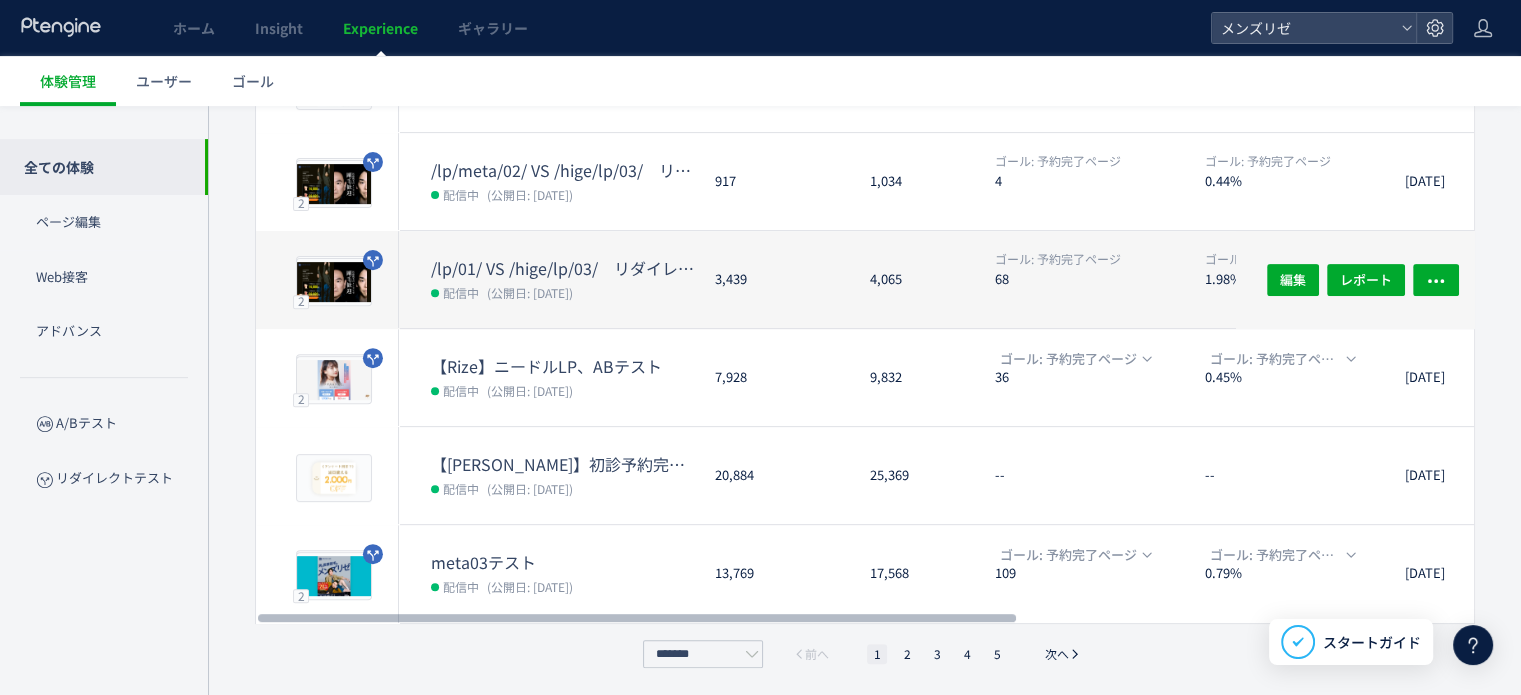 click on "/lp/01/ VS /hige/lp/03/　リダイレクトテスト" at bounding box center (565, 268) 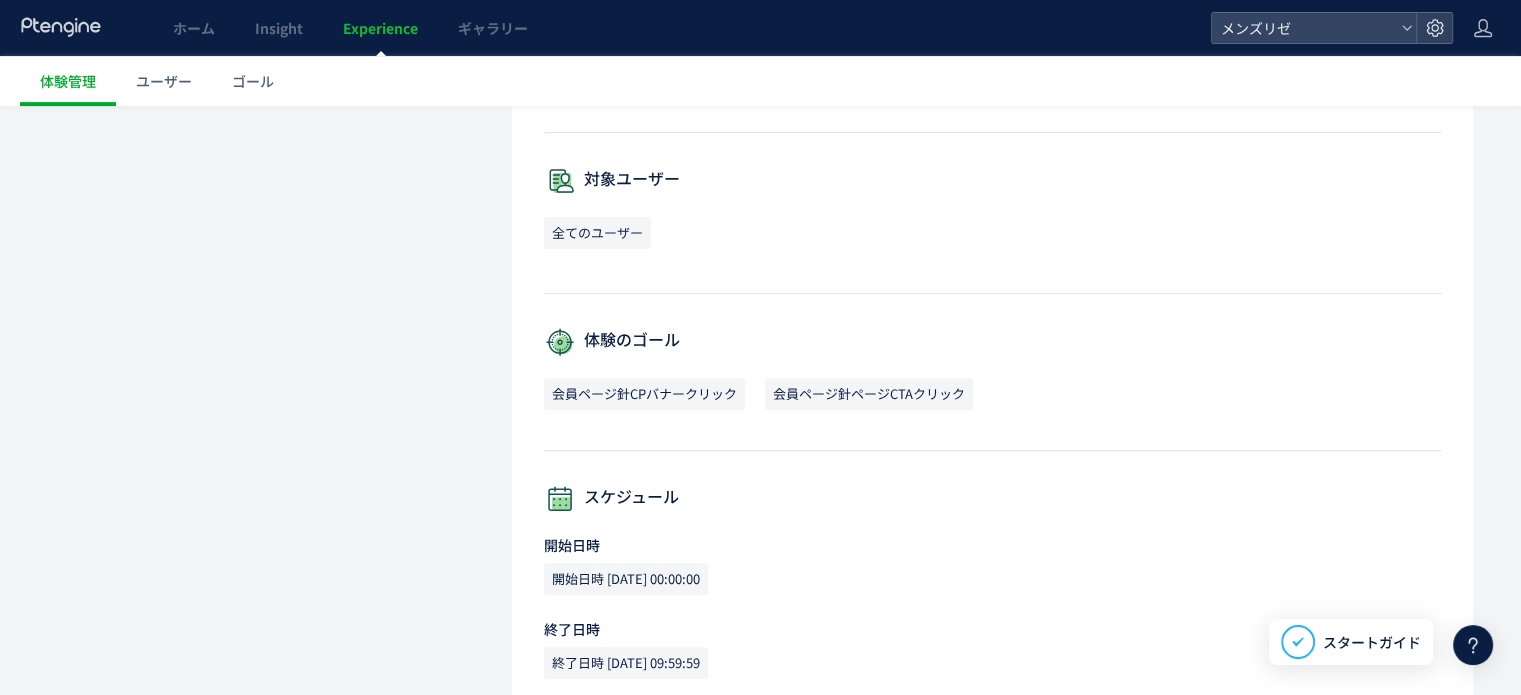 scroll, scrollTop: 0, scrollLeft: 0, axis: both 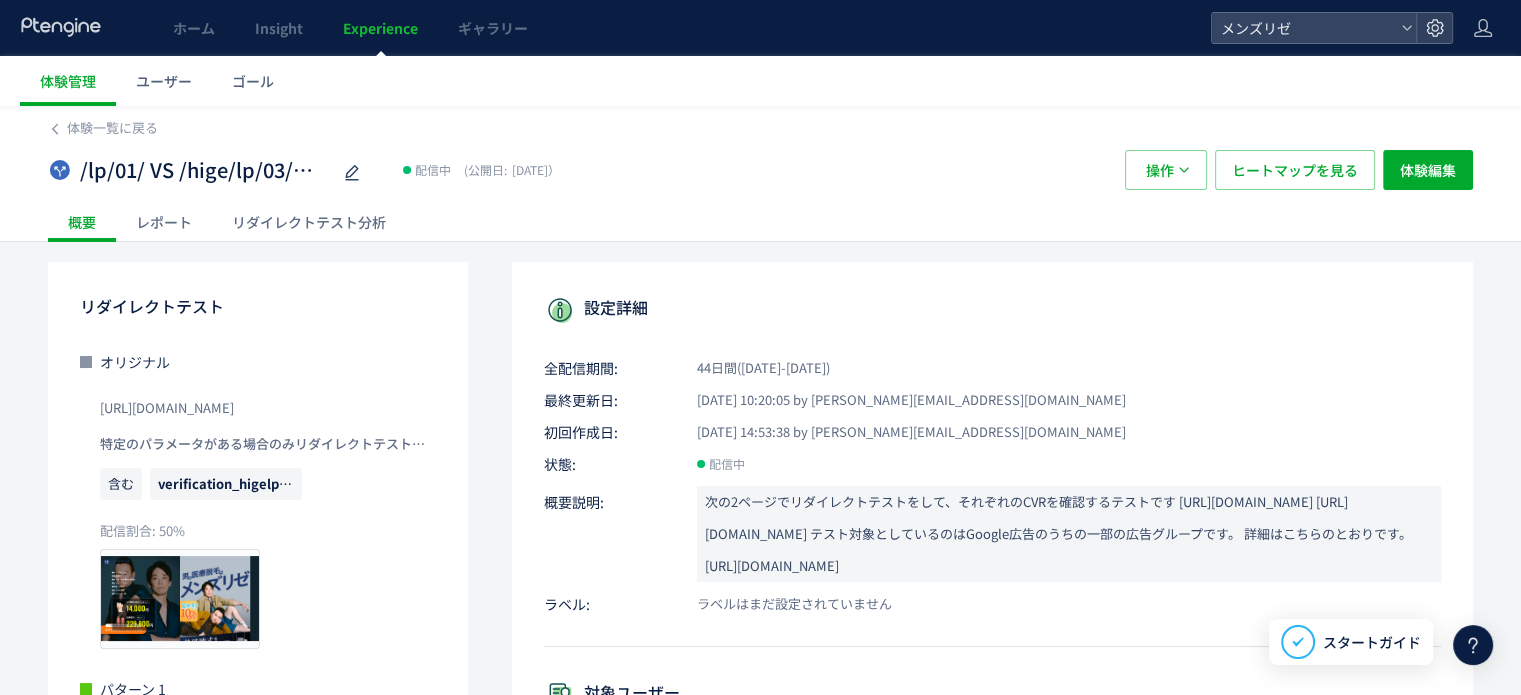click on "リダイレクトテスト分析" 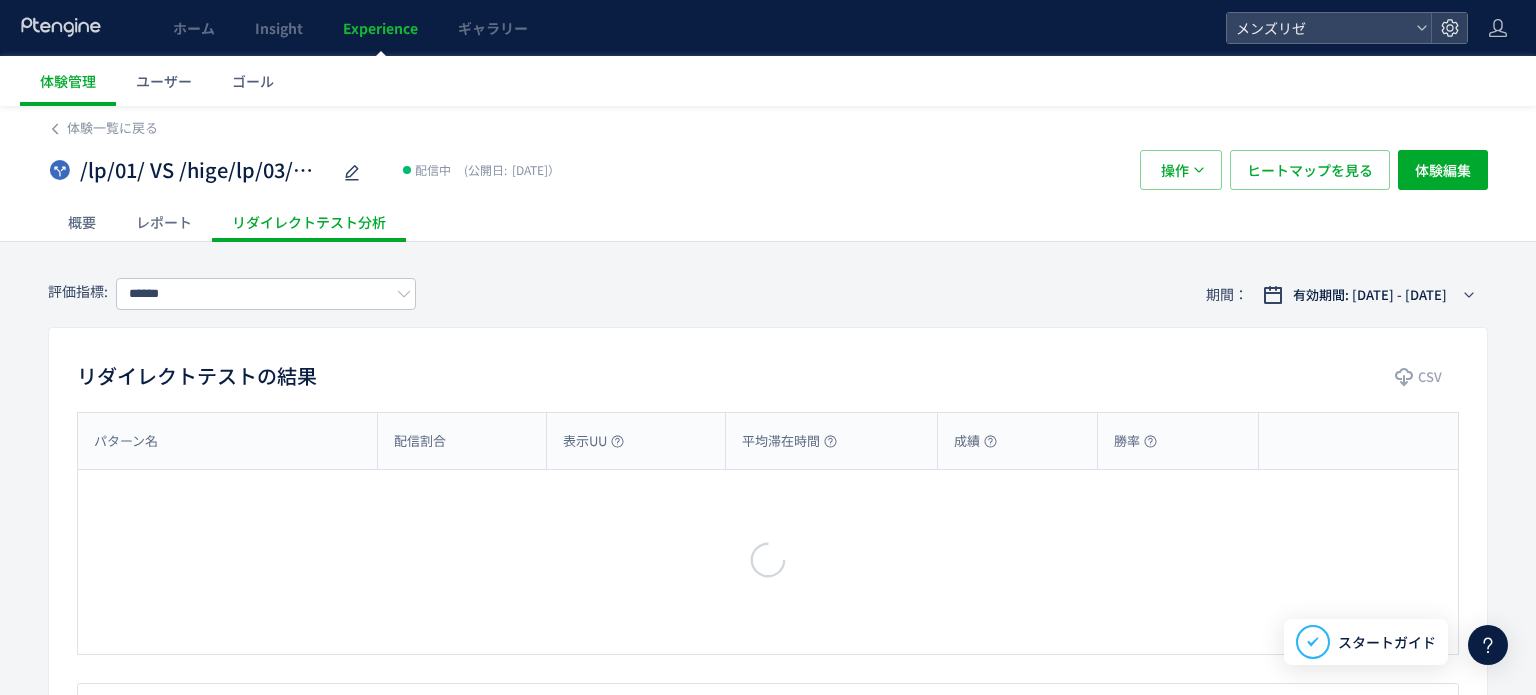 type on "*******" 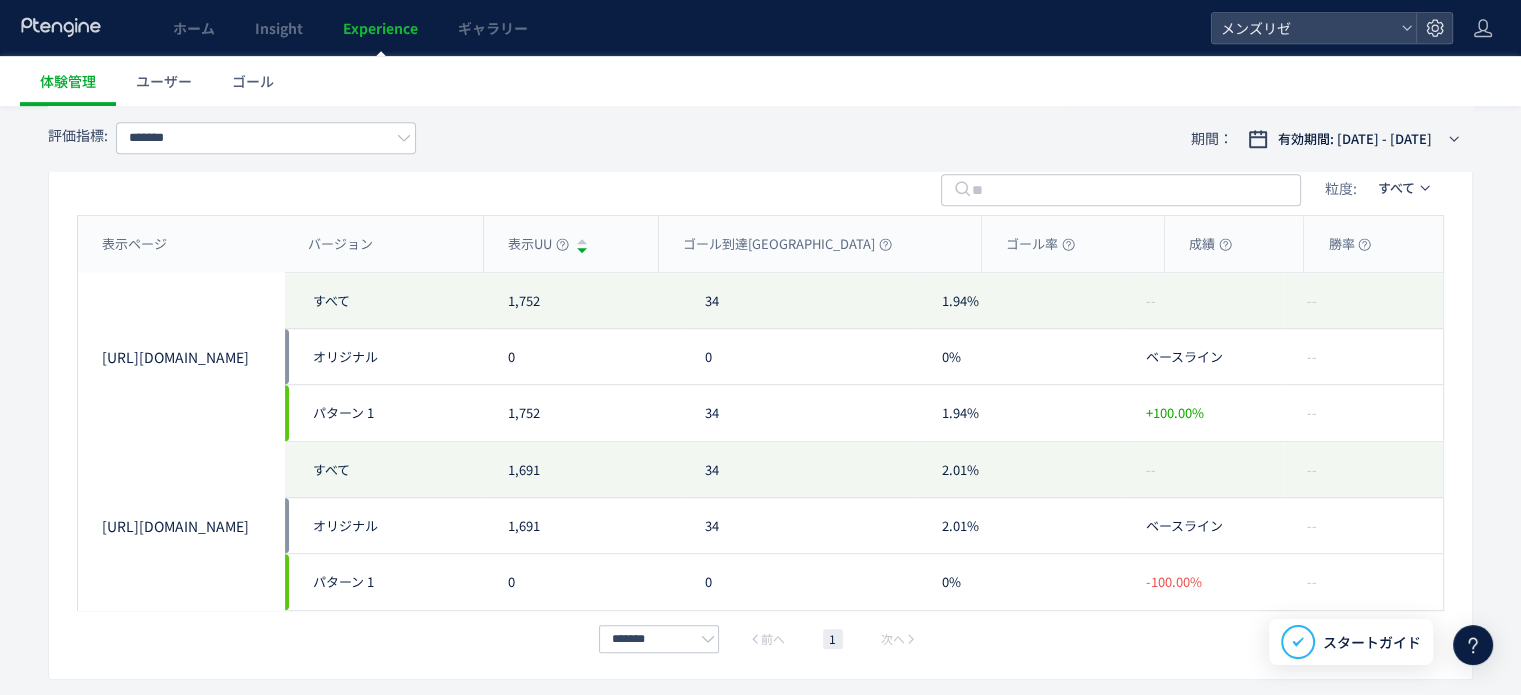 scroll, scrollTop: 1020, scrollLeft: 0, axis: vertical 